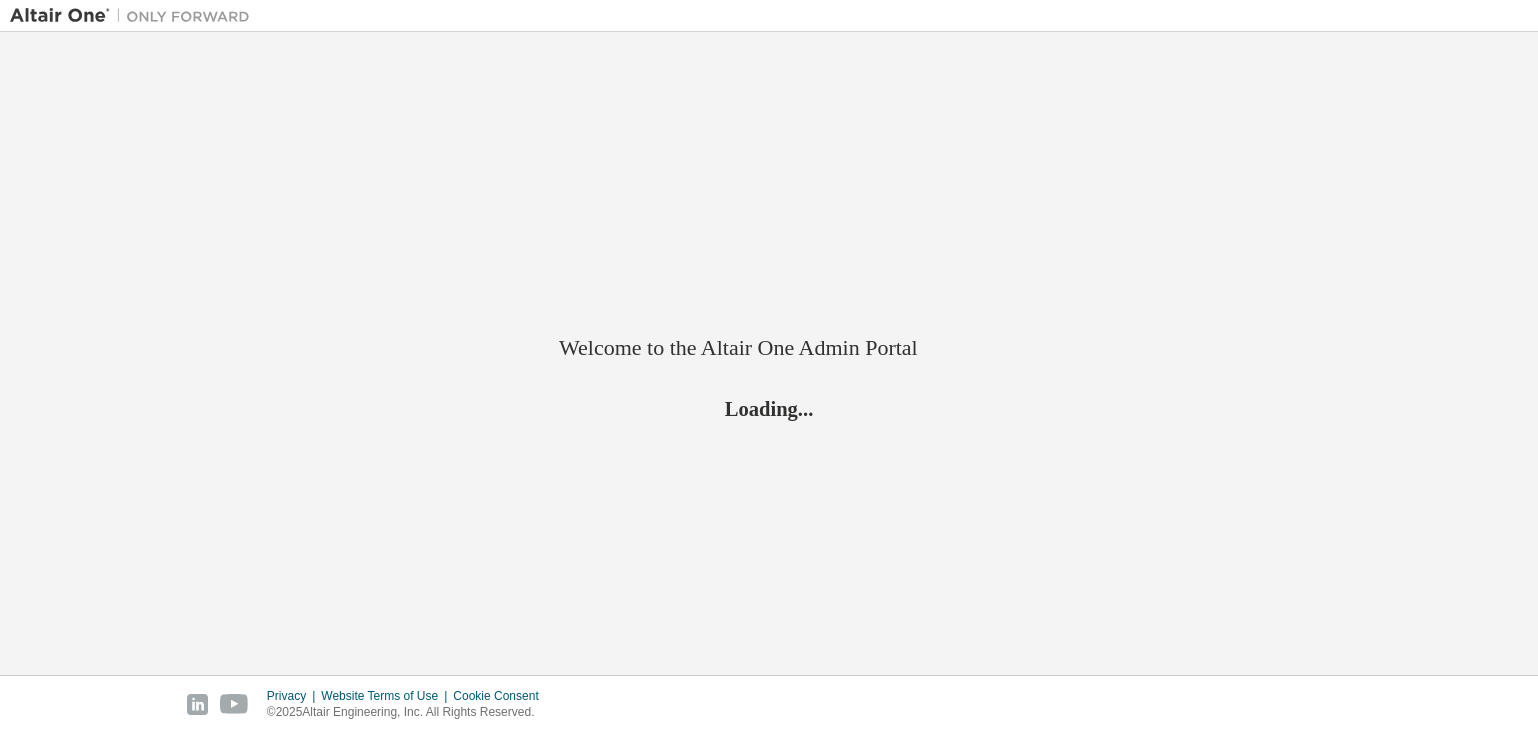 scroll, scrollTop: 0, scrollLeft: 0, axis: both 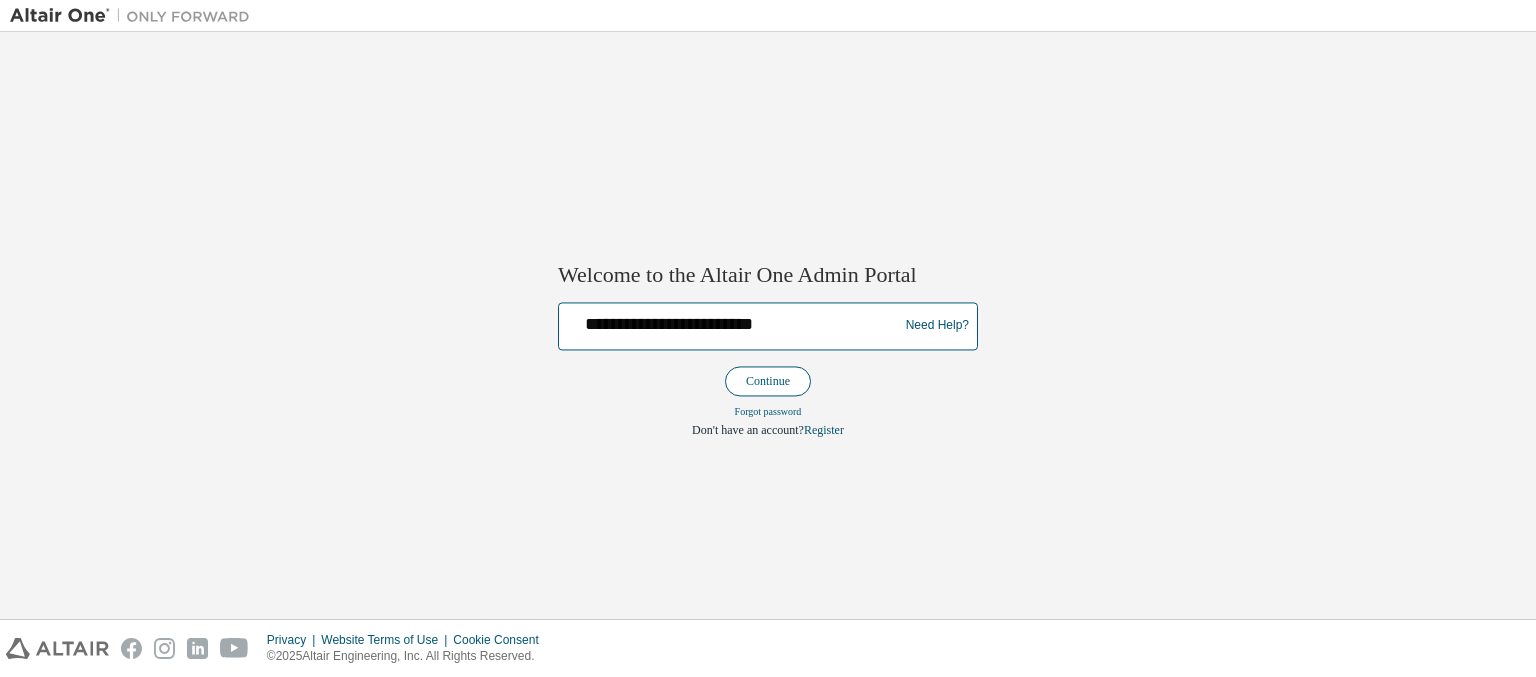 type on "**********" 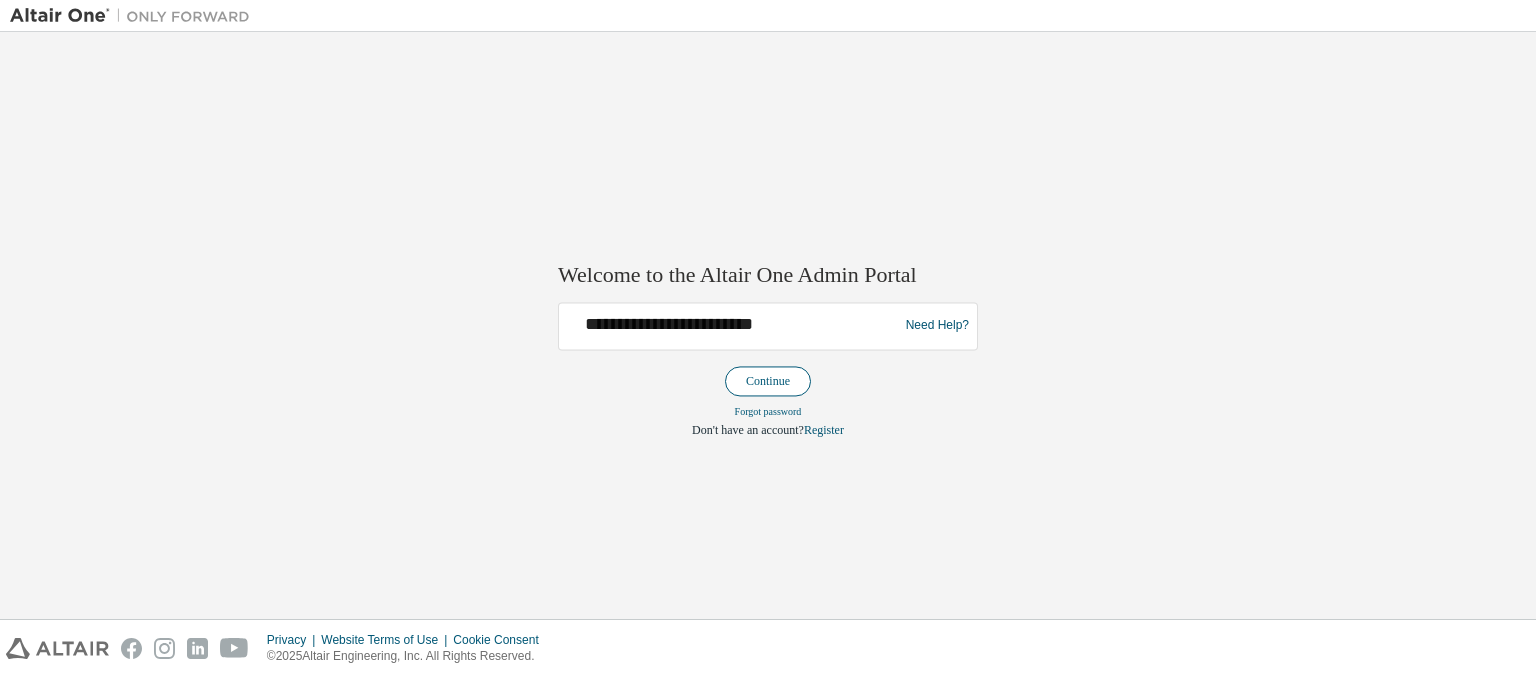 click on "Continue" at bounding box center (768, 381) 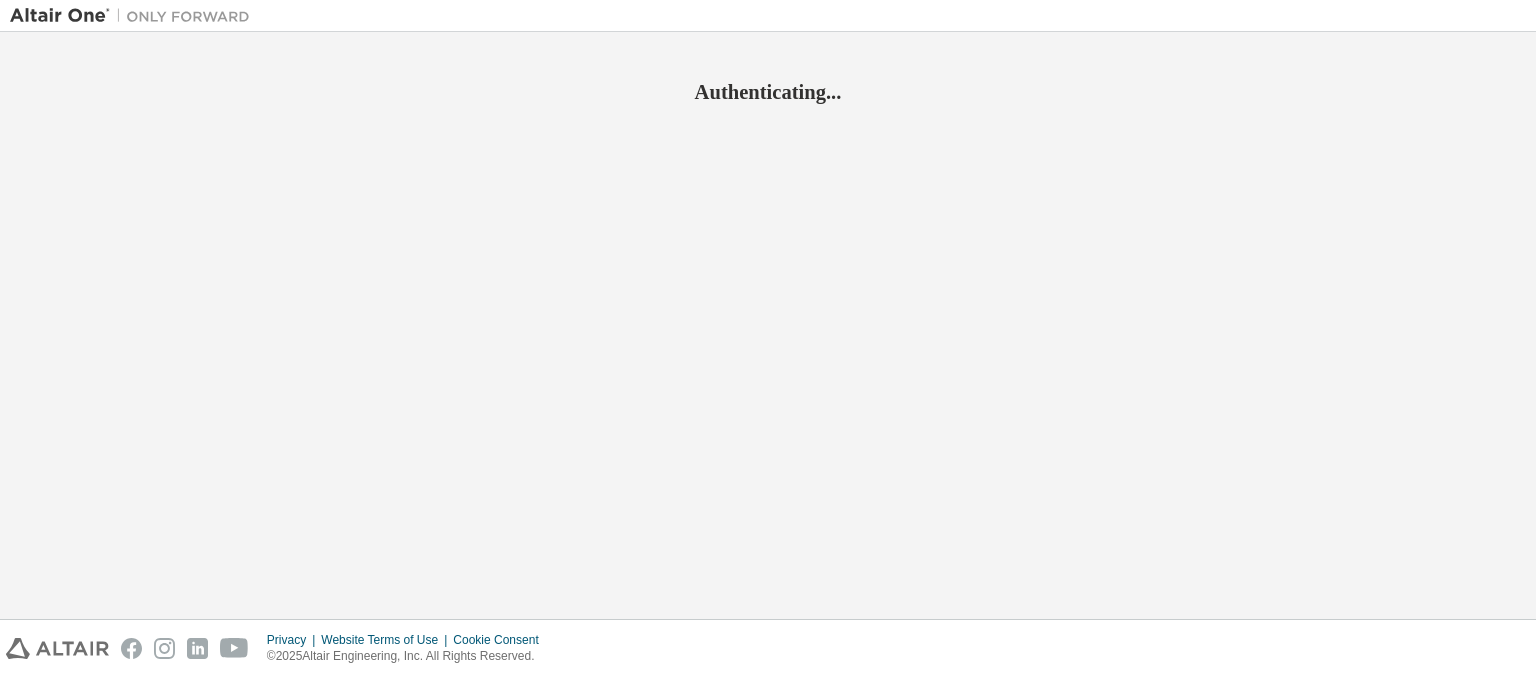 scroll, scrollTop: 0, scrollLeft: 0, axis: both 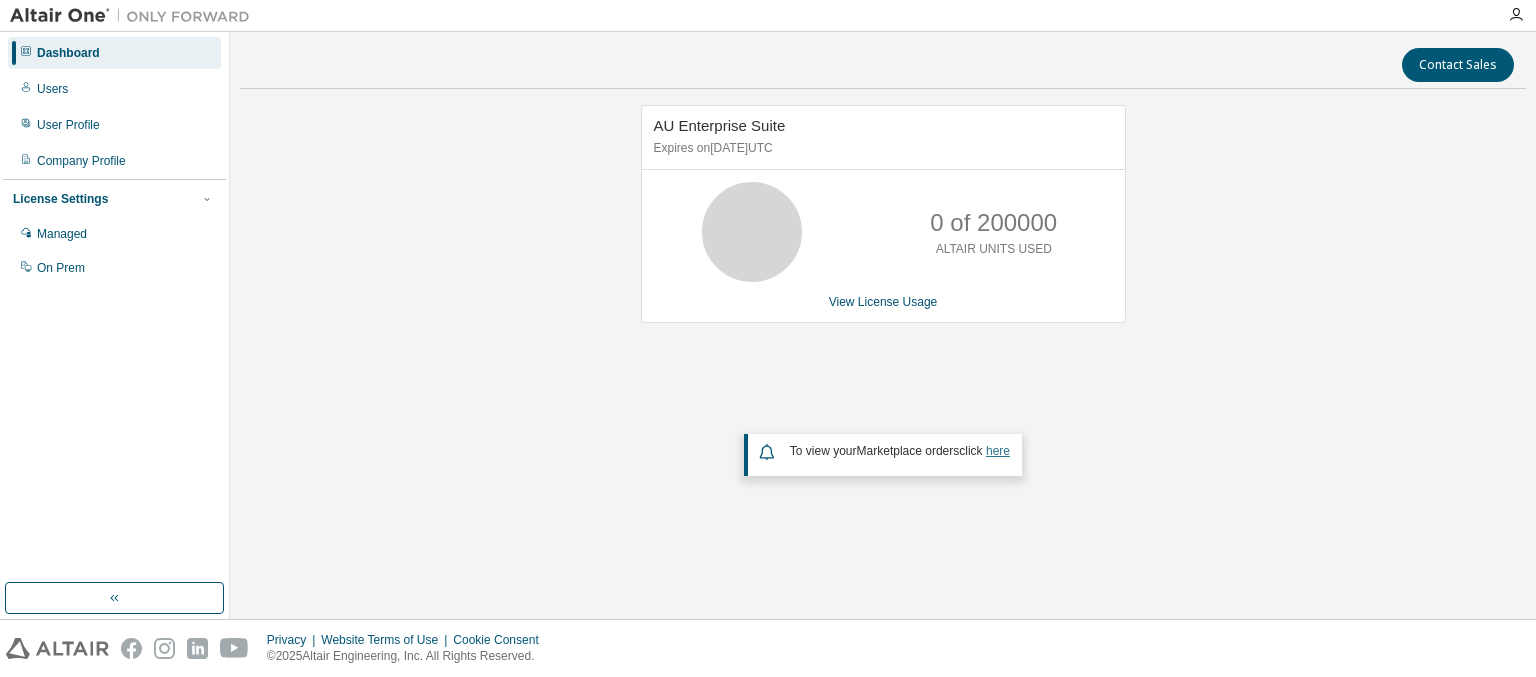click on "here" at bounding box center [998, 451] 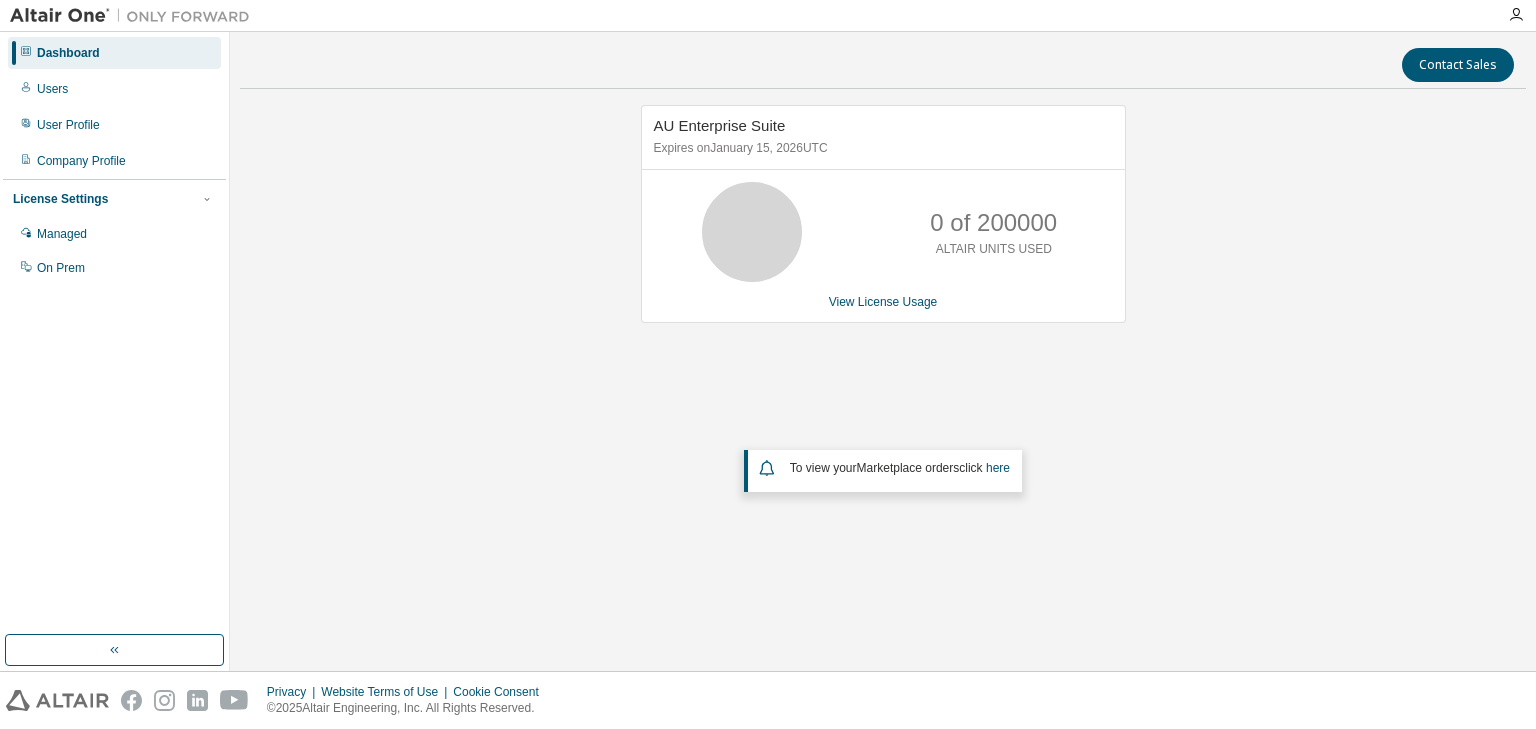 click on "Dashboard" at bounding box center (68, 53) 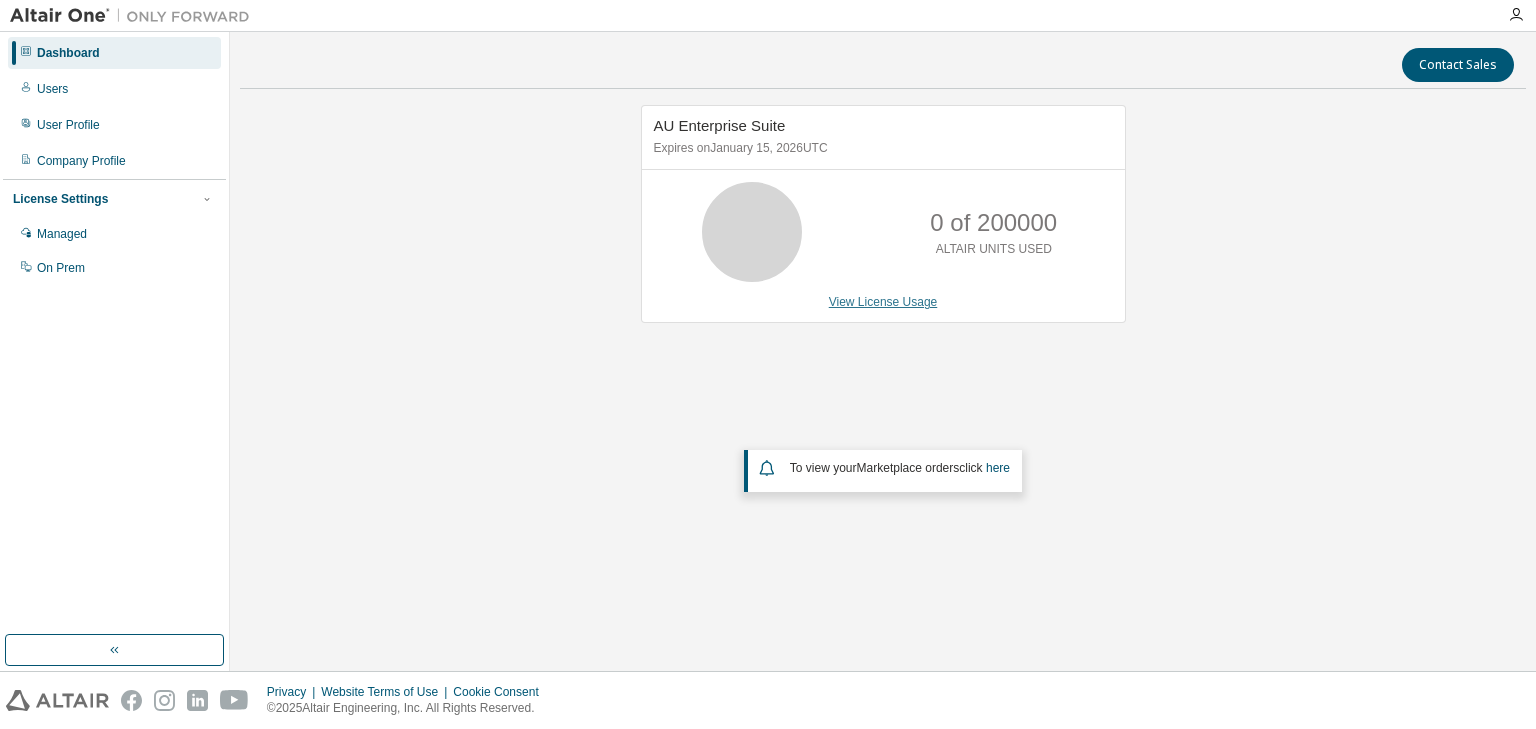 click on "View License Usage" at bounding box center [883, 302] 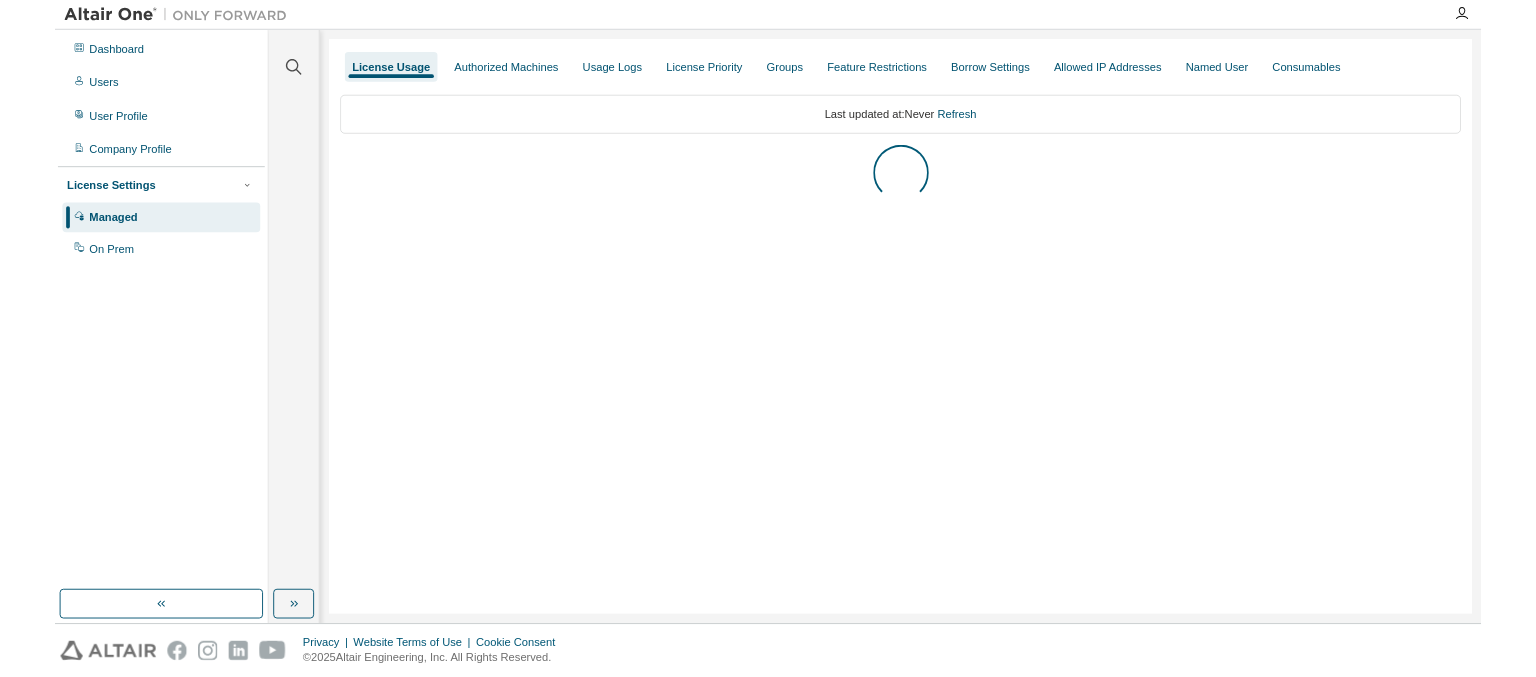 scroll, scrollTop: 0, scrollLeft: 0, axis: both 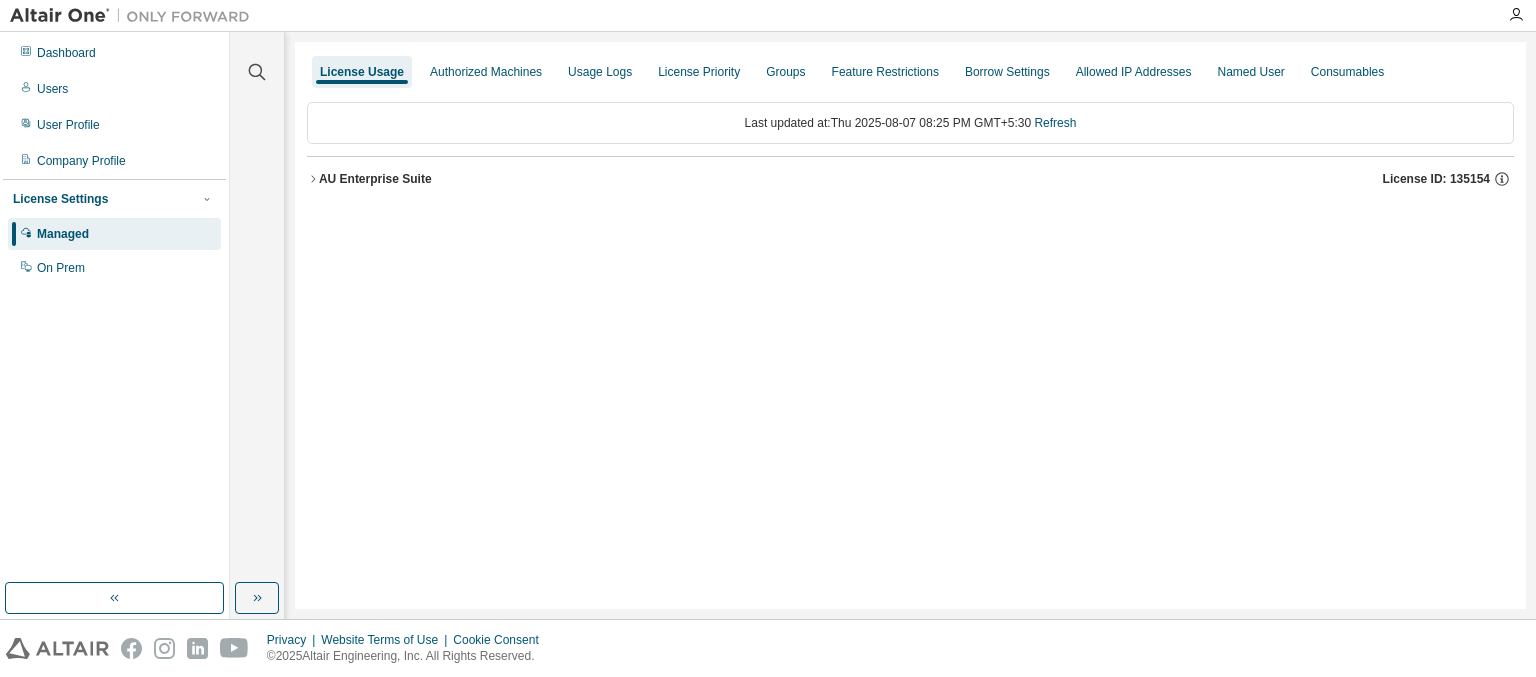 click on "AU Enterprise Suite License ID: 135154" at bounding box center (916, 179) 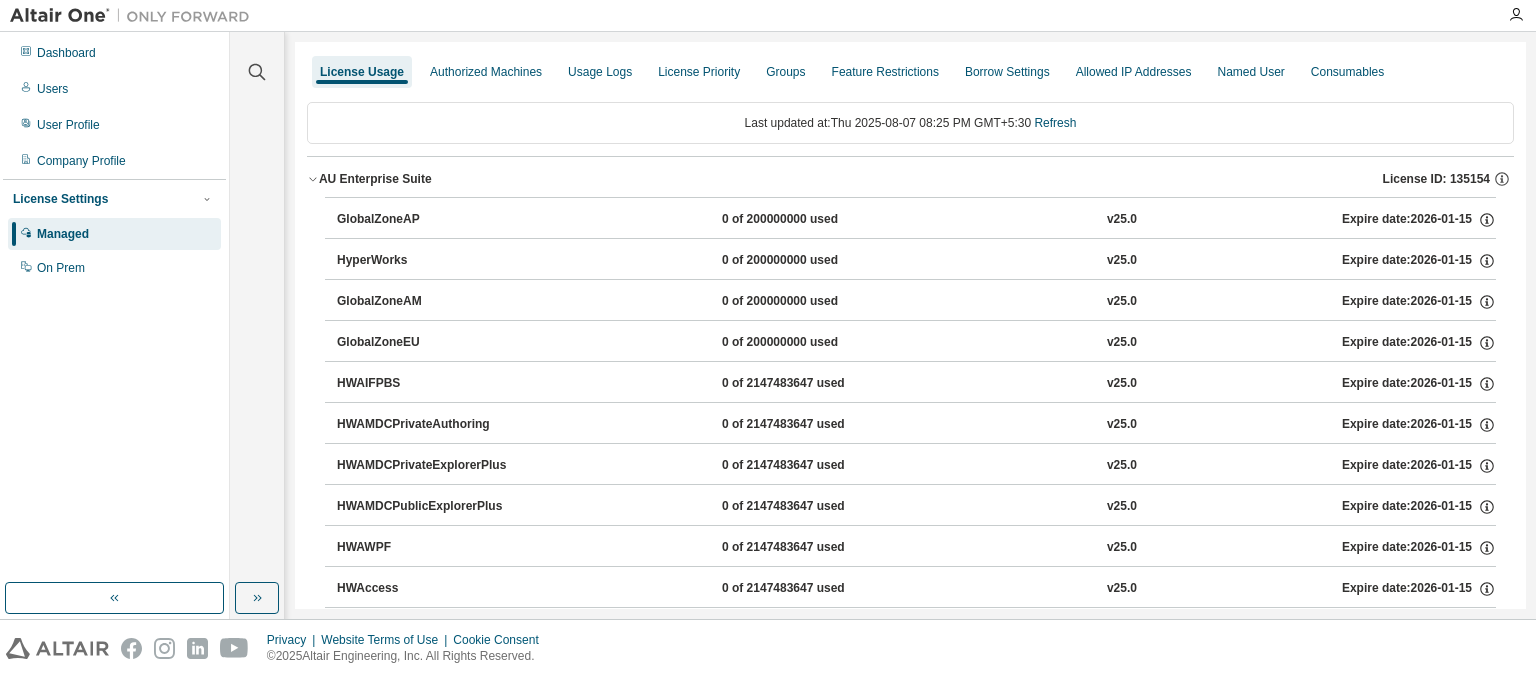 click on "AU Enterprise Suite License ID: 135154" at bounding box center [916, 179] 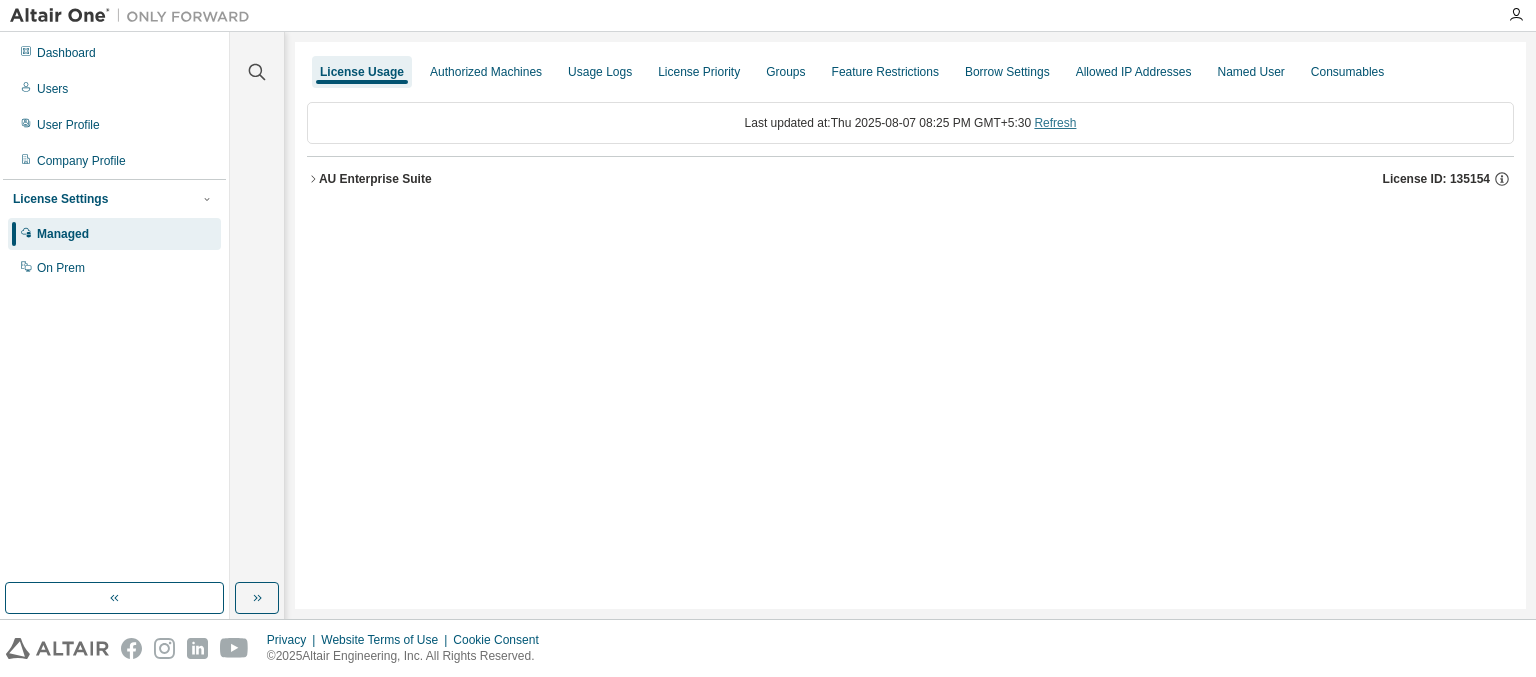 click on "Refresh" at bounding box center (1055, 123) 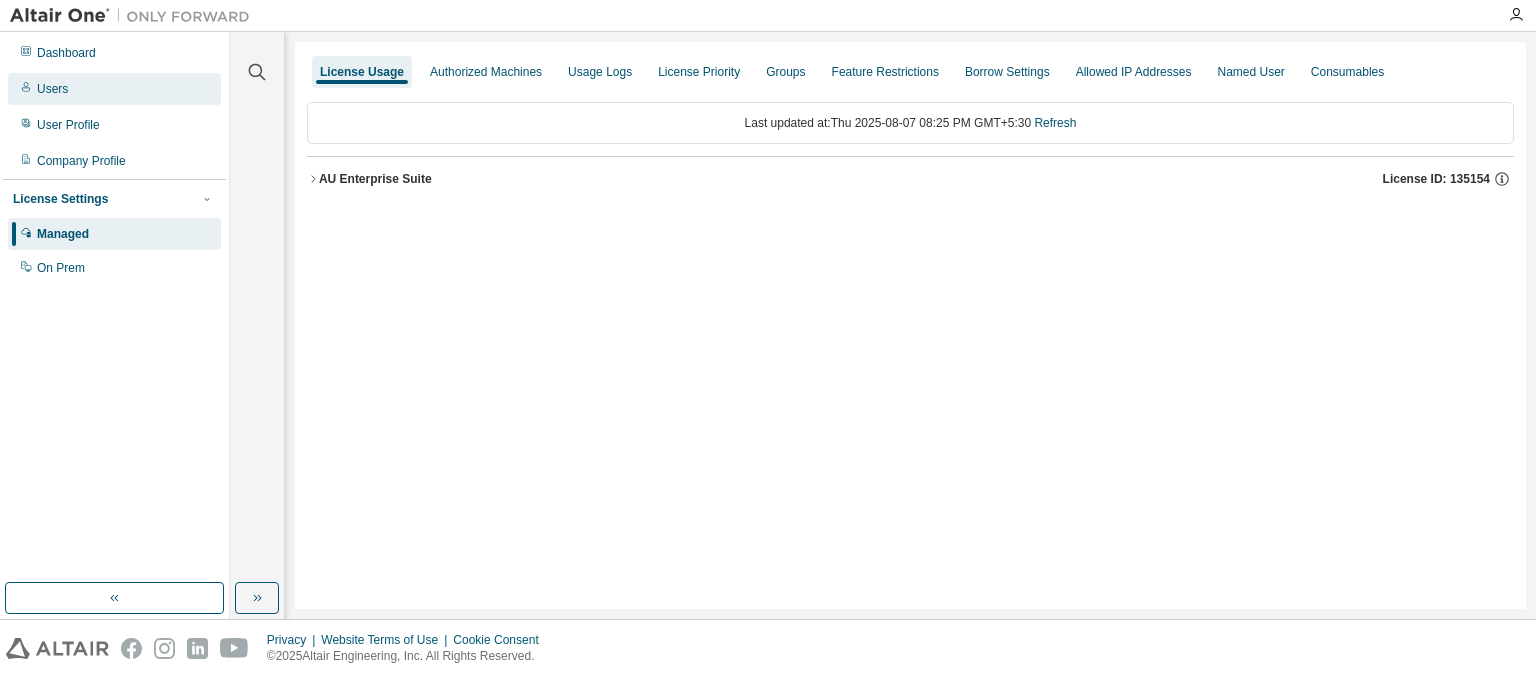 click on "Users" at bounding box center [52, 89] 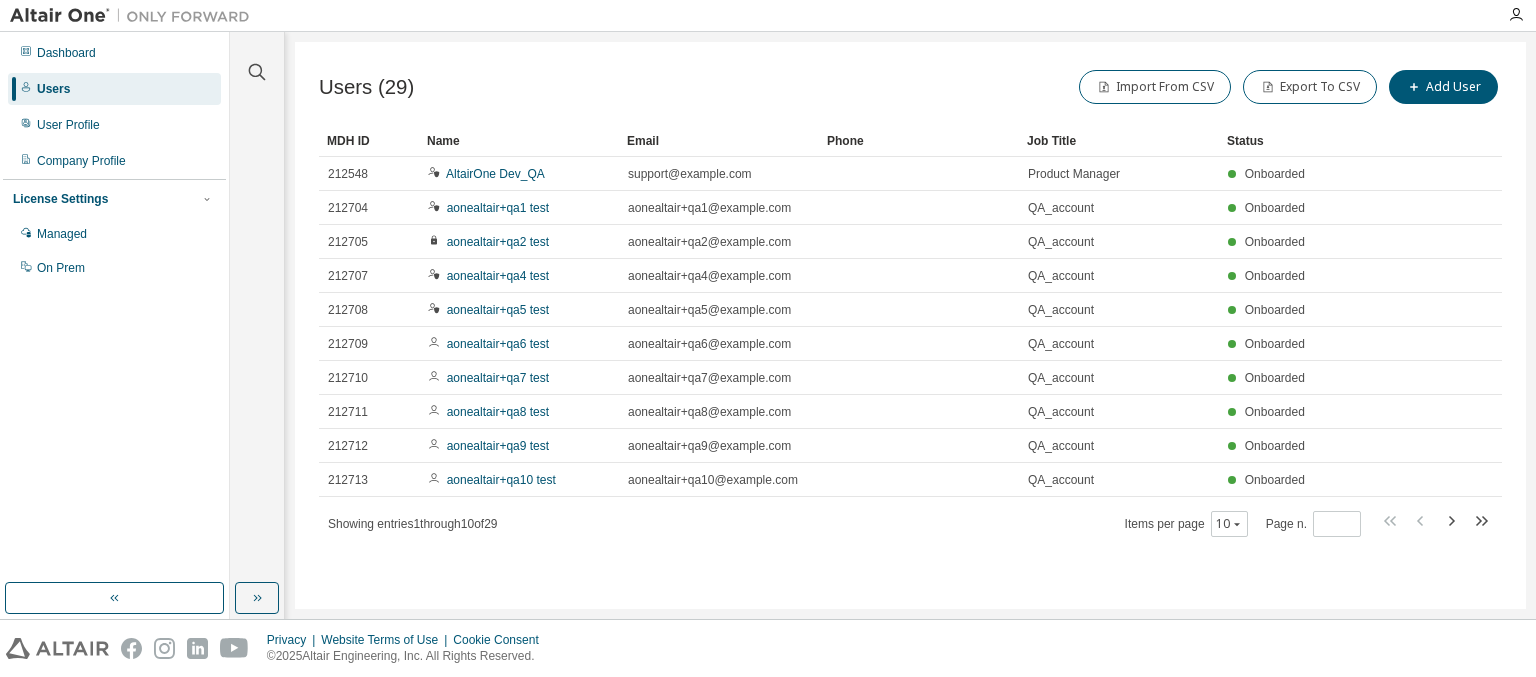 click on "MDH ID" at bounding box center [369, 141] 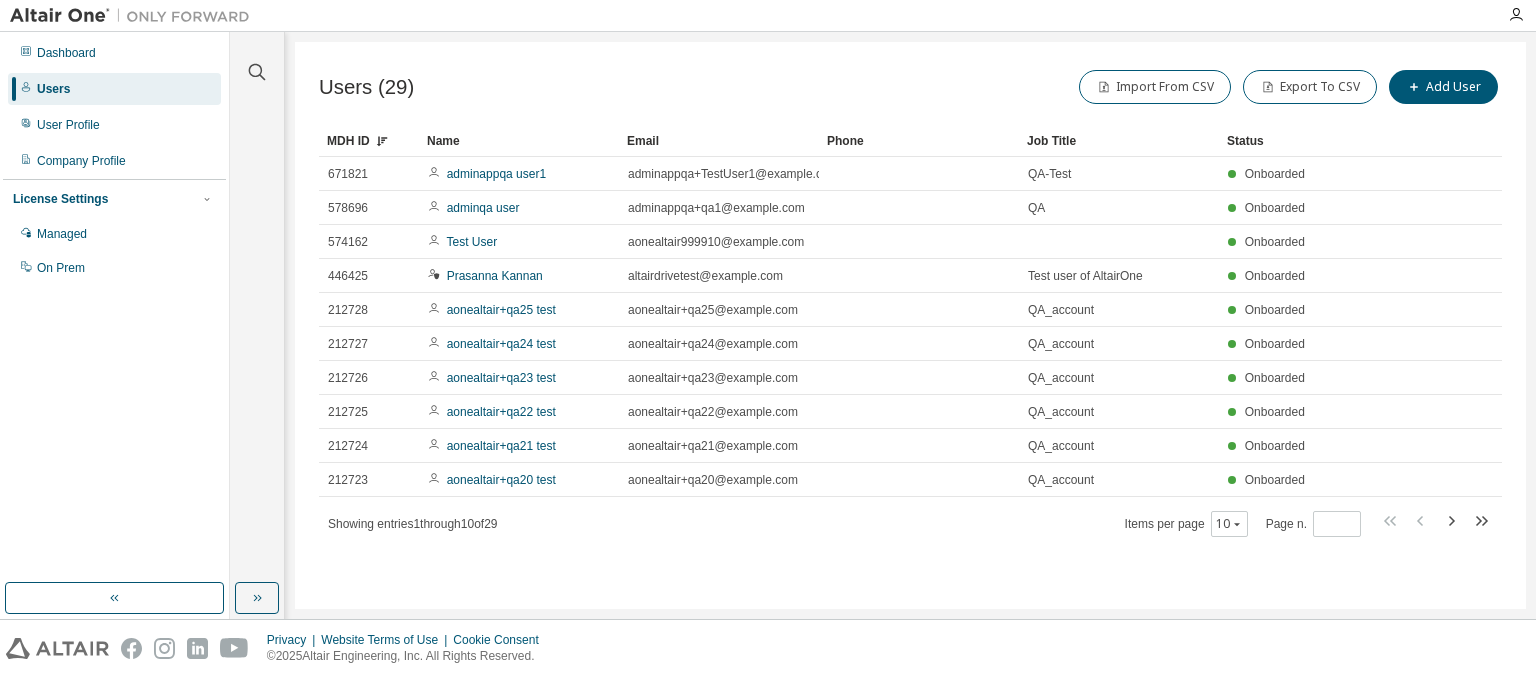 click on "MDH ID" at bounding box center (369, 141) 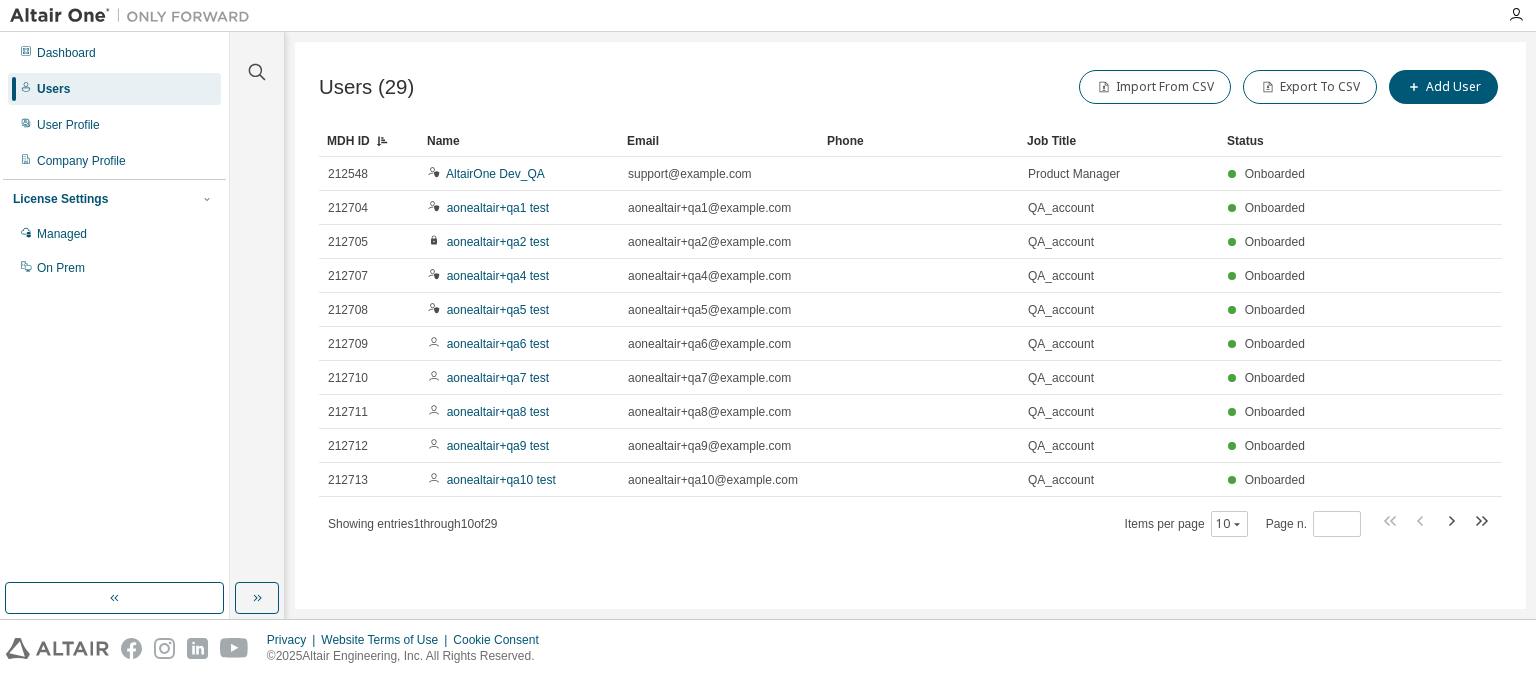 click on "Name" at bounding box center [519, 141] 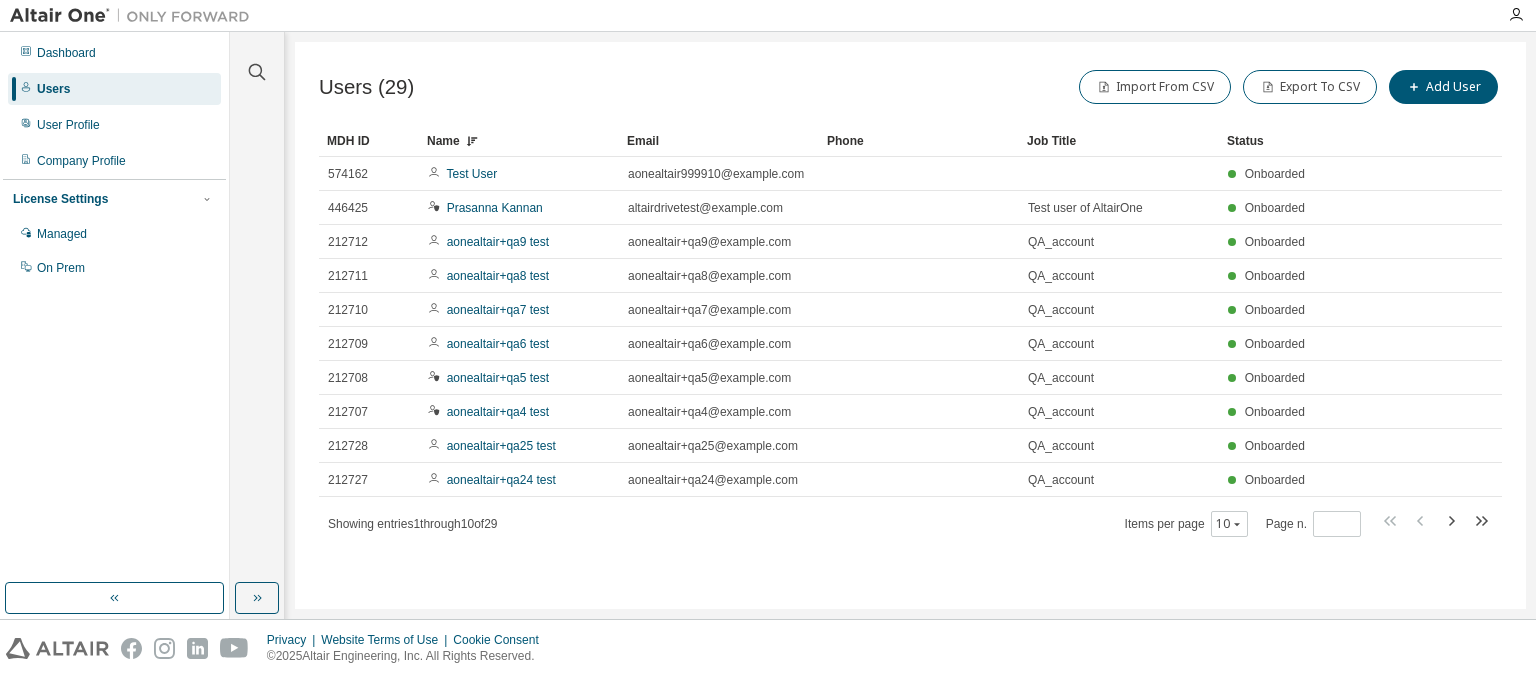 click on "Name" at bounding box center [519, 141] 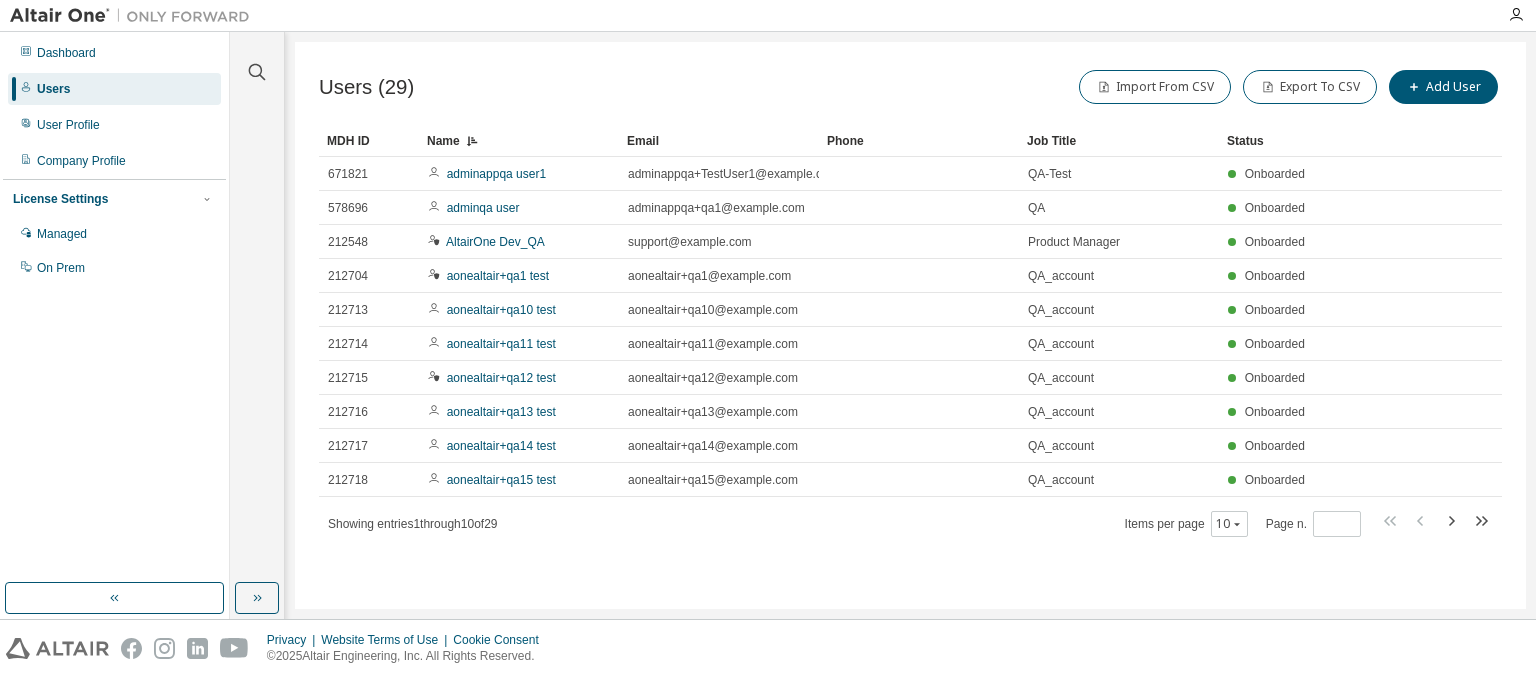 click on "Email" at bounding box center (719, 141) 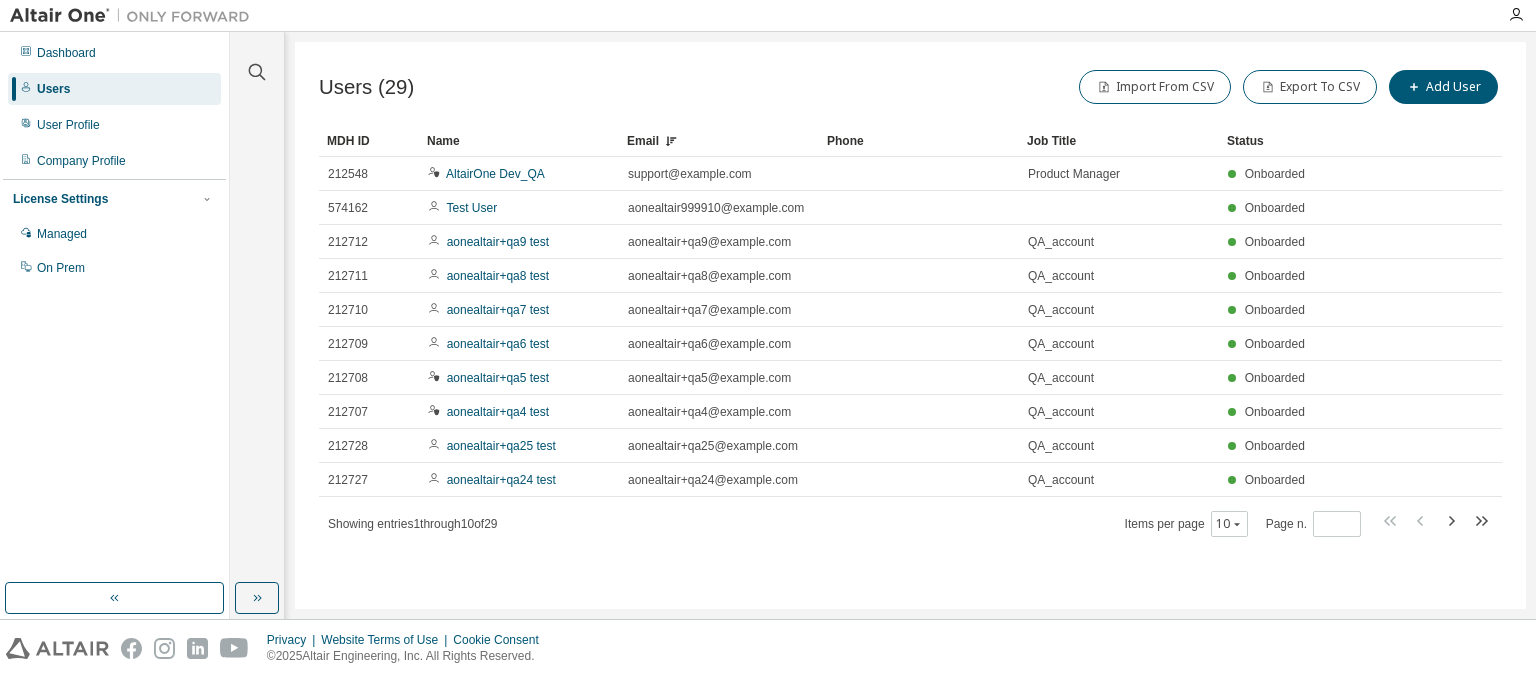 click on "Email" at bounding box center (719, 141) 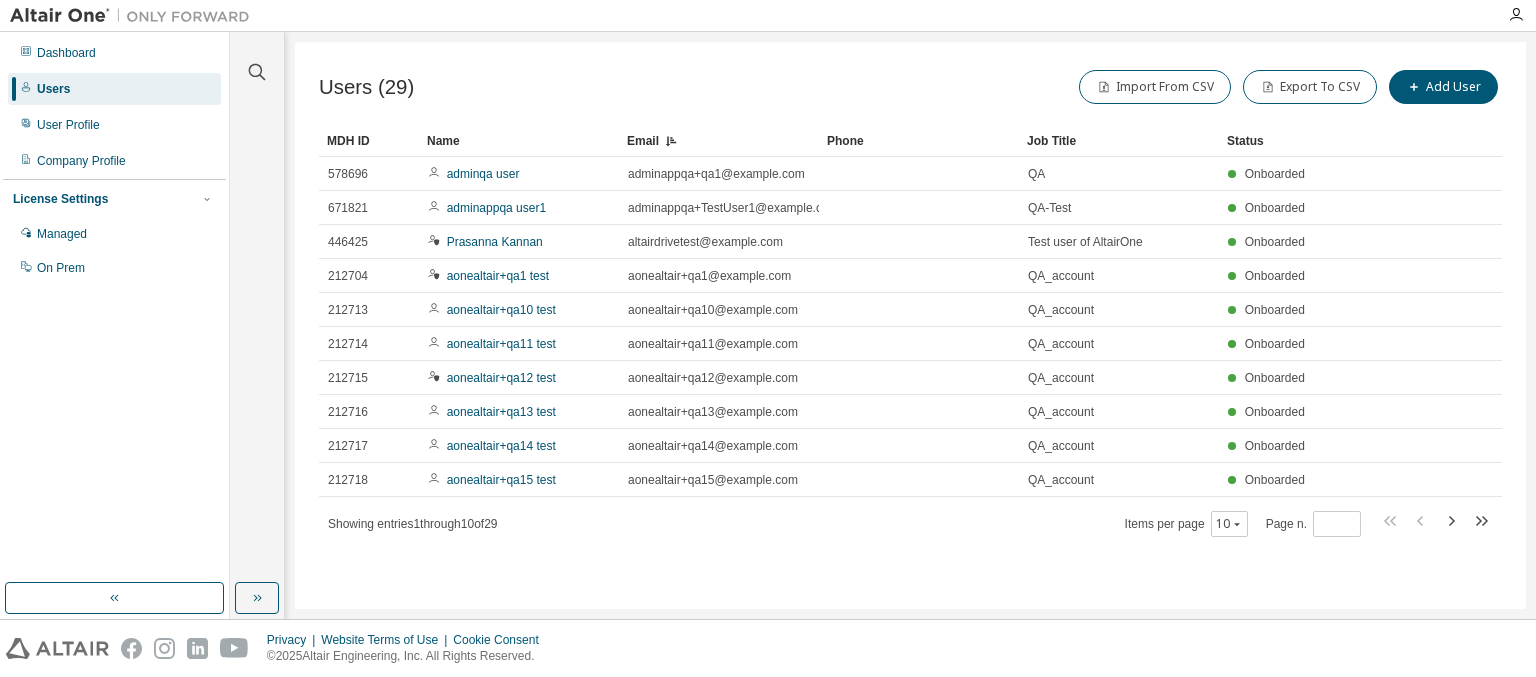 click on "Phone" at bounding box center (919, 141) 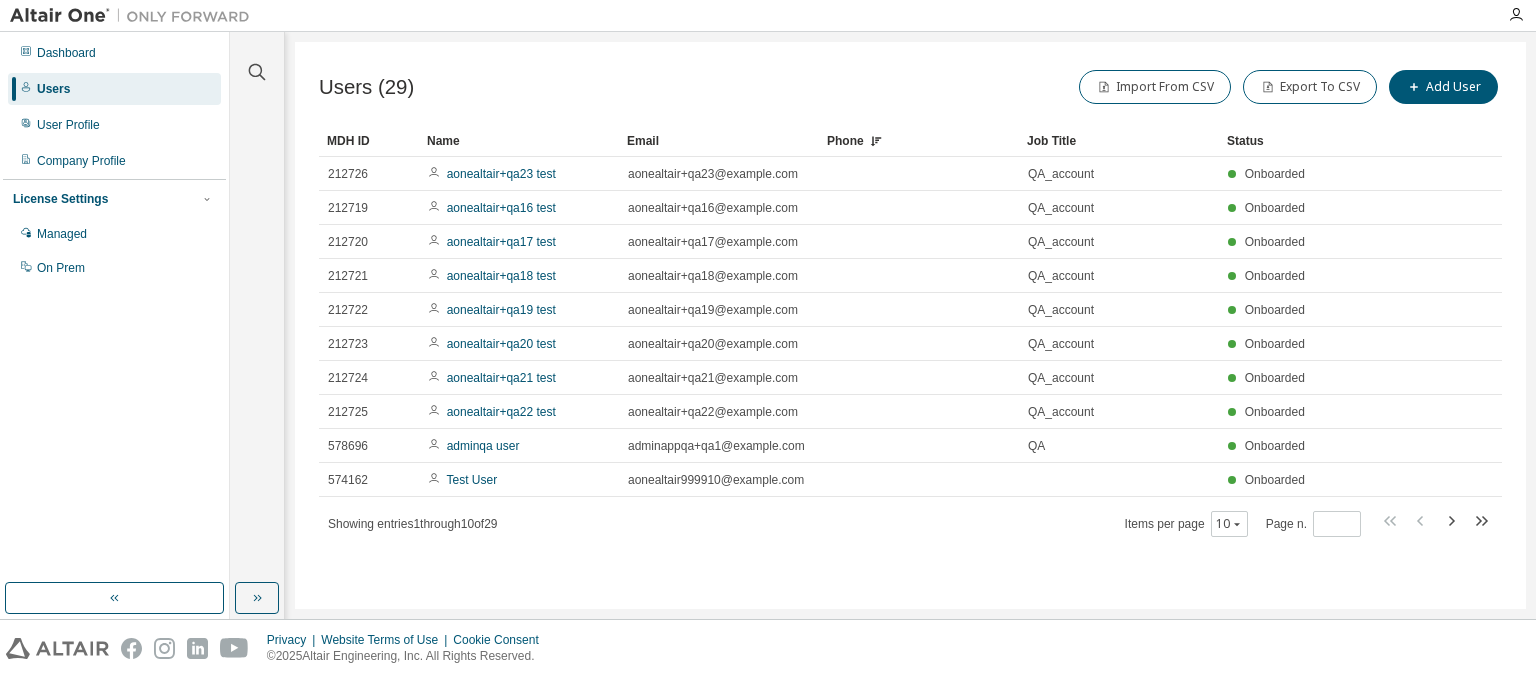 click on "Phone" at bounding box center (919, 141) 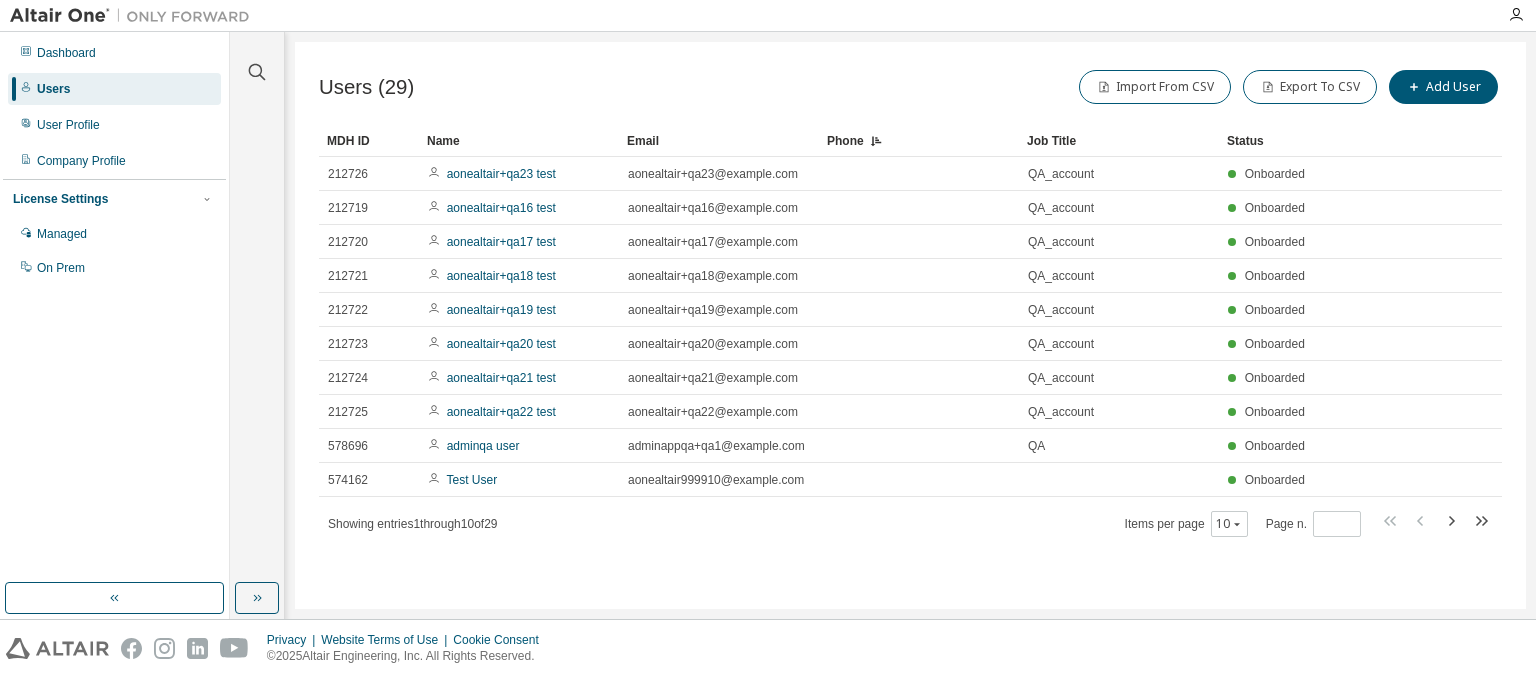 click on "Job Title" at bounding box center (1119, 141) 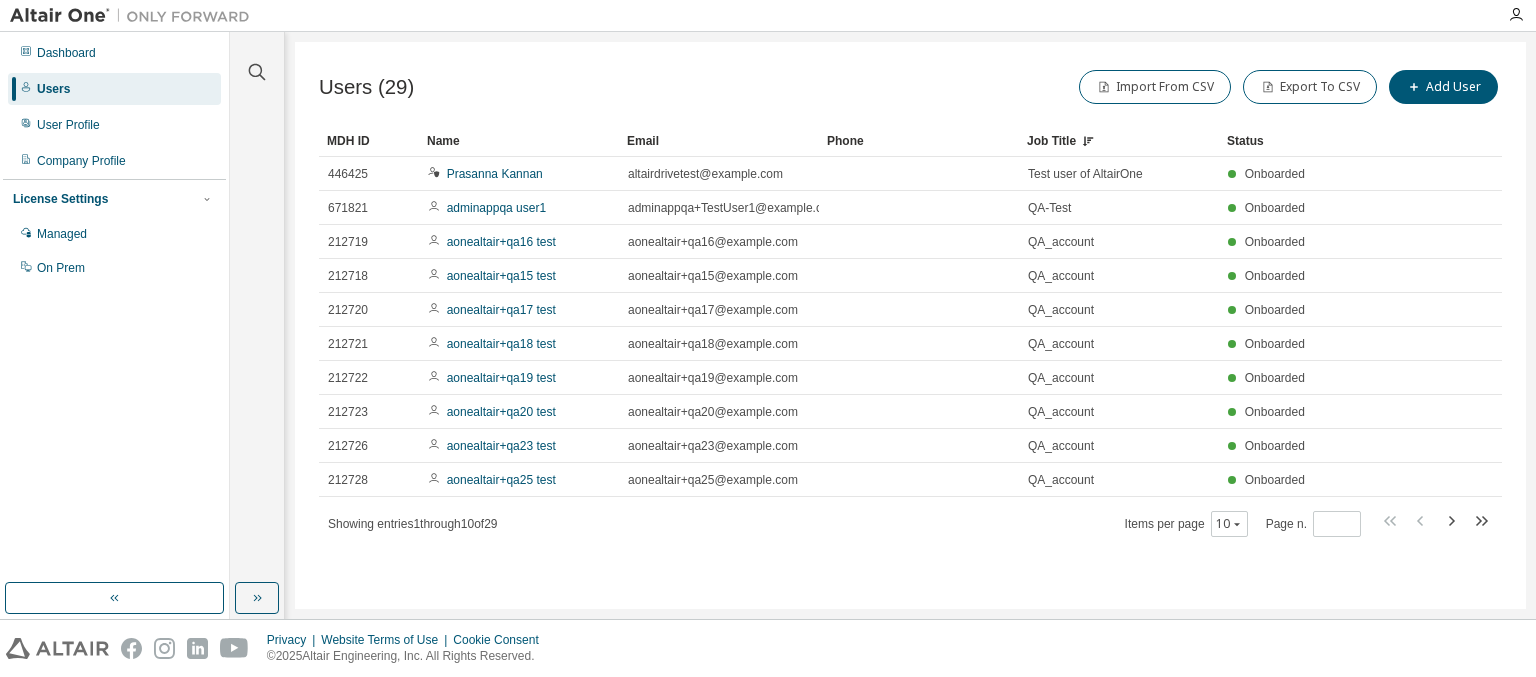 click on "Job Title" at bounding box center [1119, 141] 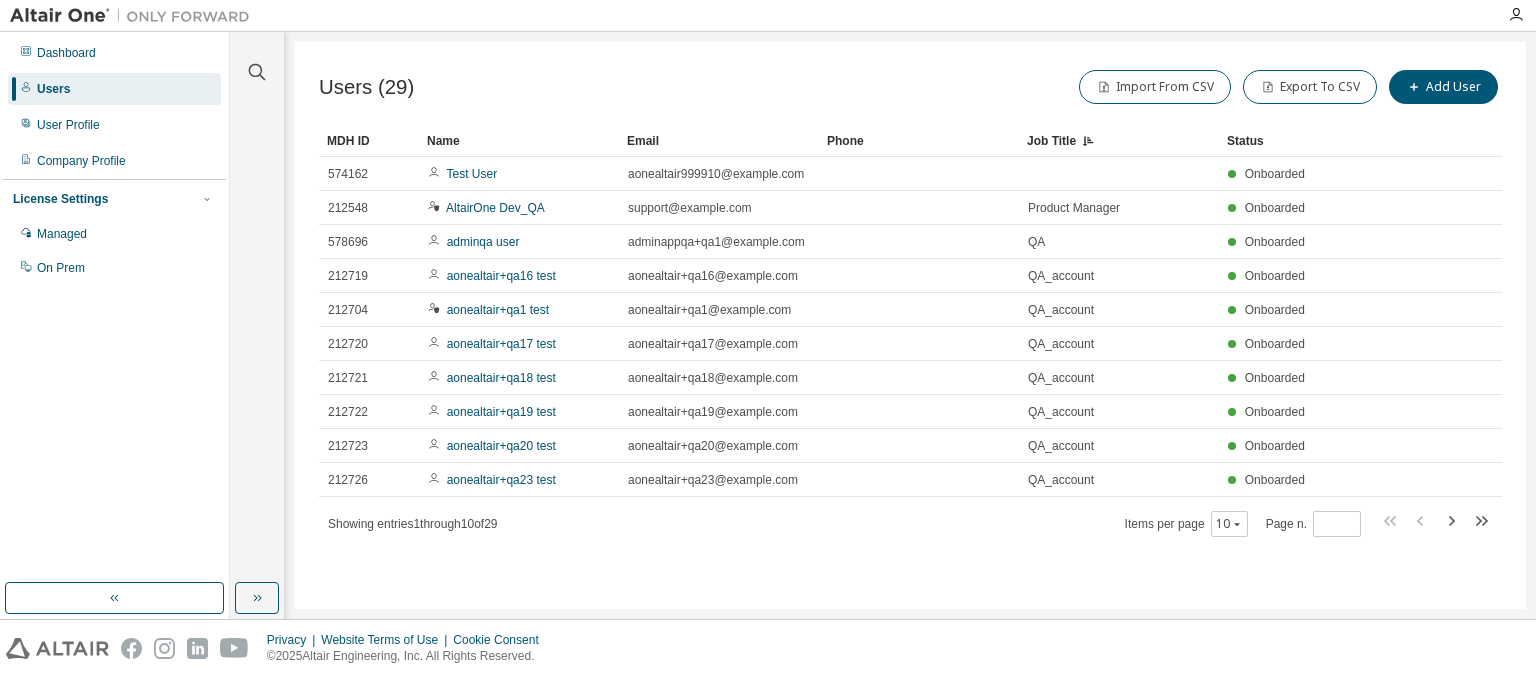 click on "Status" at bounding box center (1312, 141) 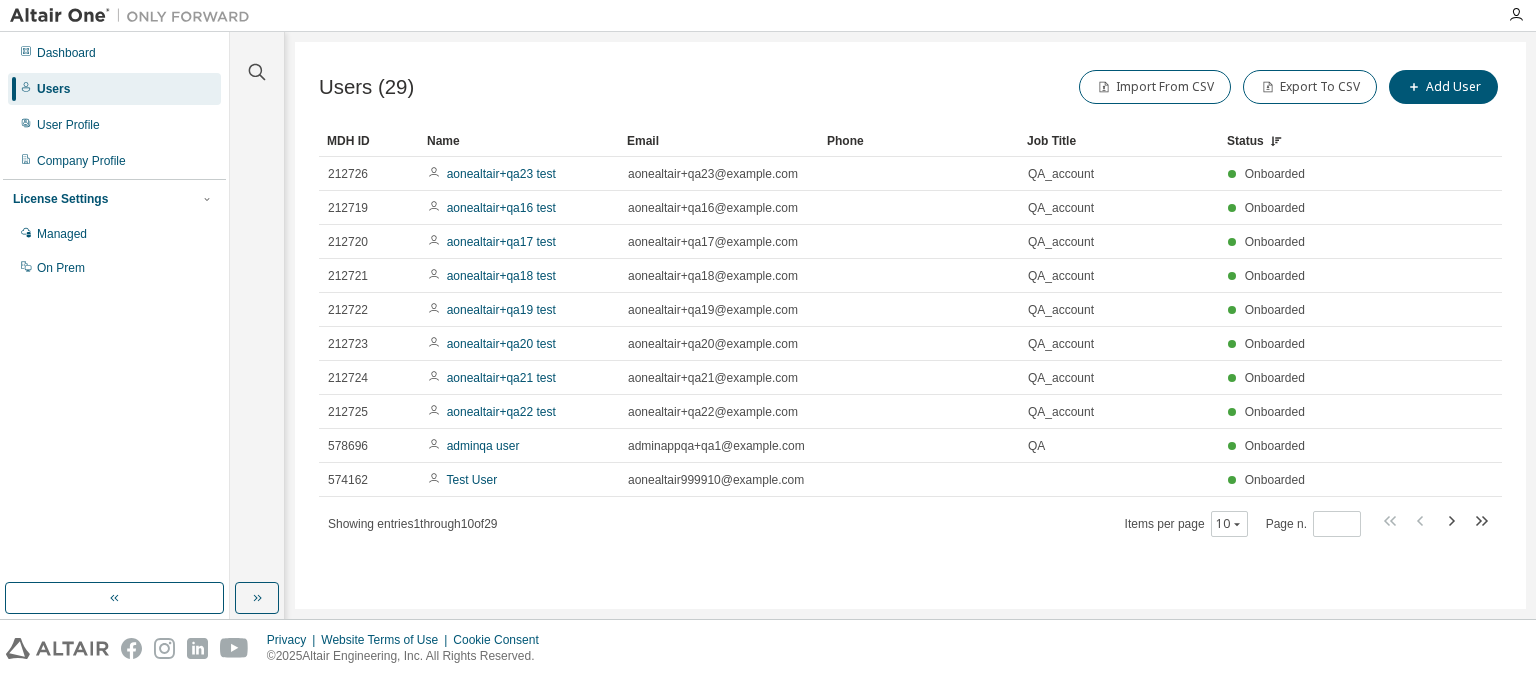 click on "Status" at bounding box center [1312, 141] 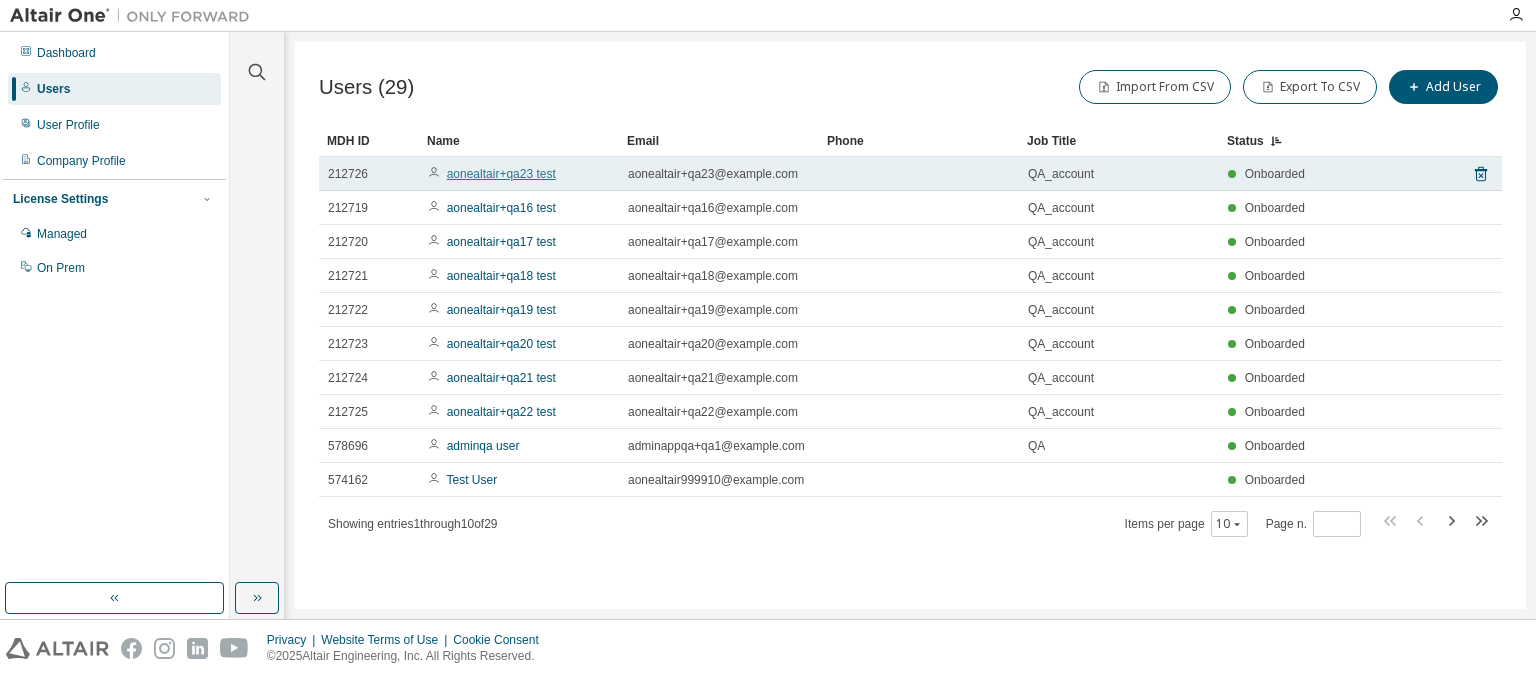 click on "aonealtair+qa23 test" at bounding box center [501, 174] 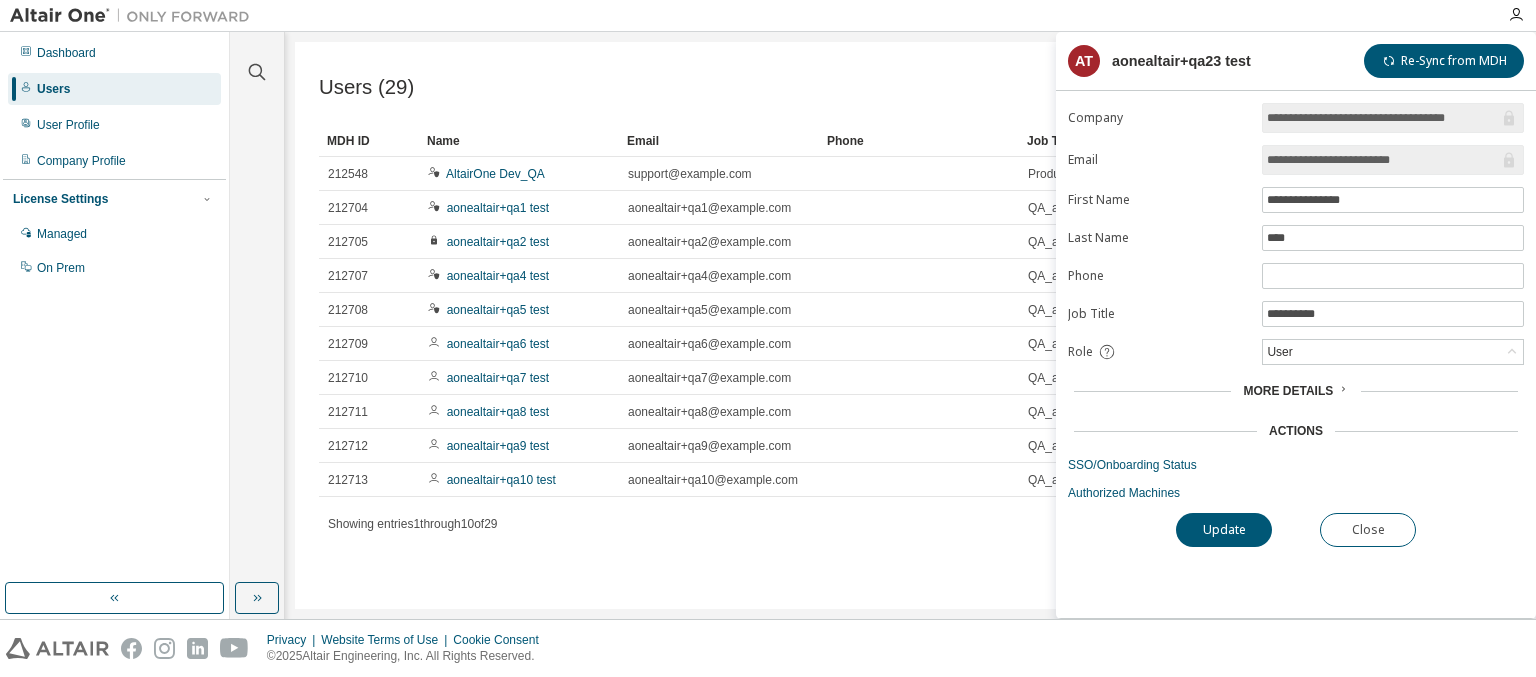 click on "More Details" at bounding box center (1288, 391) 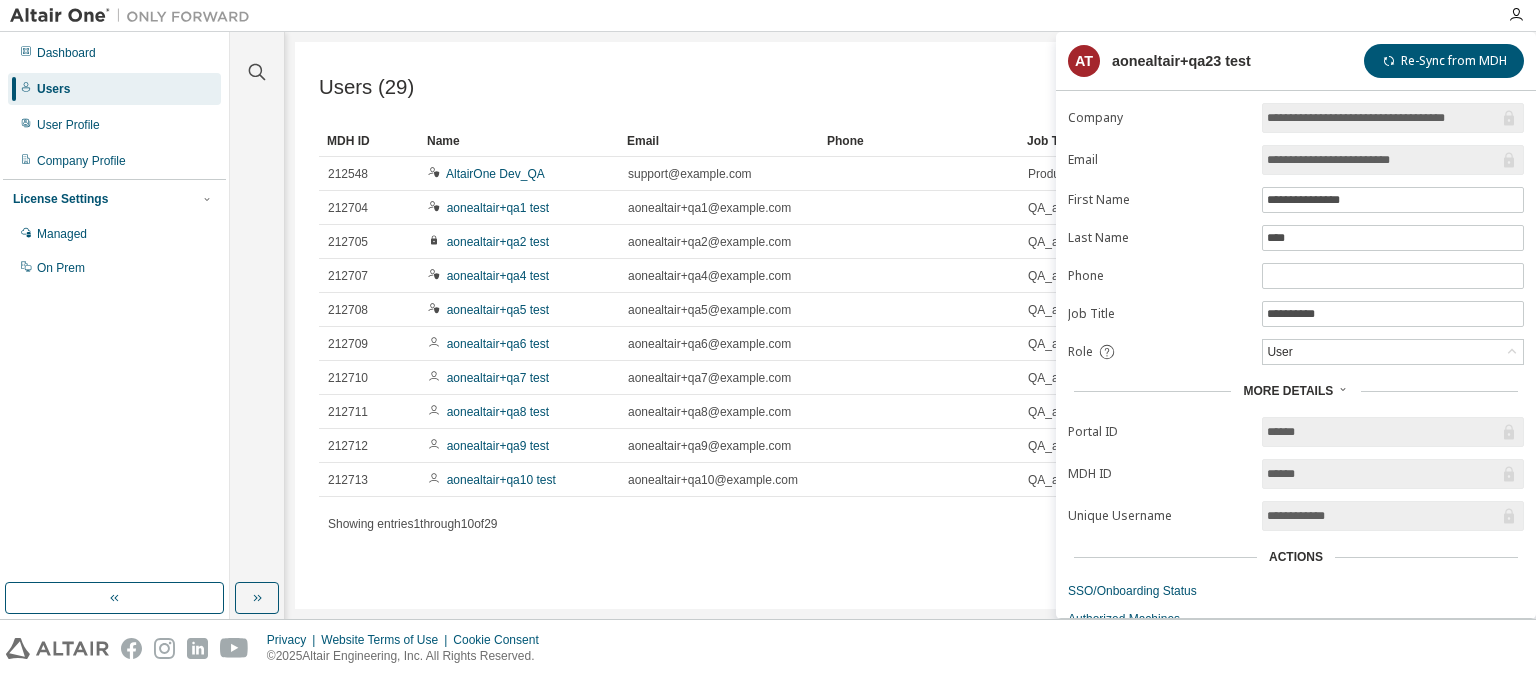 click on "More Details" at bounding box center (1288, 391) 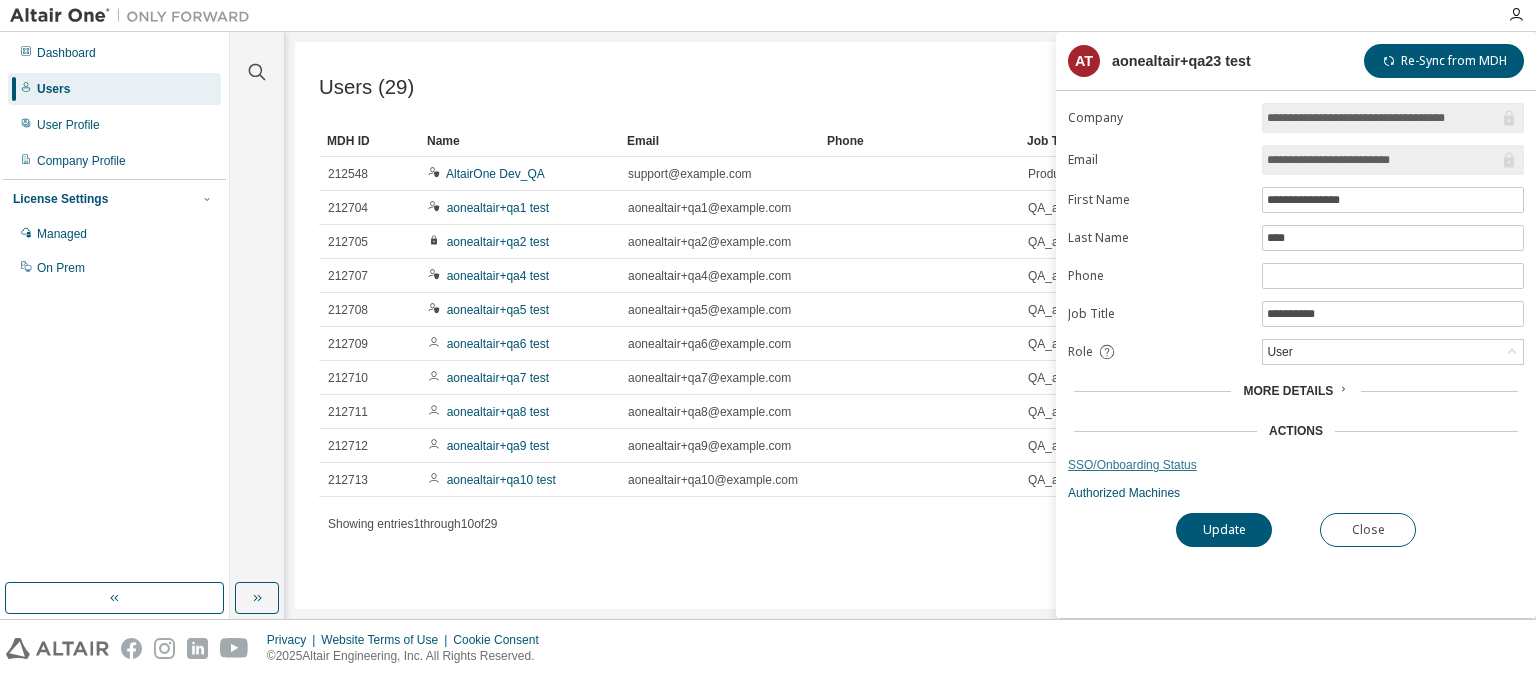 click on "SSO/Onboarding Status" at bounding box center [1296, 465] 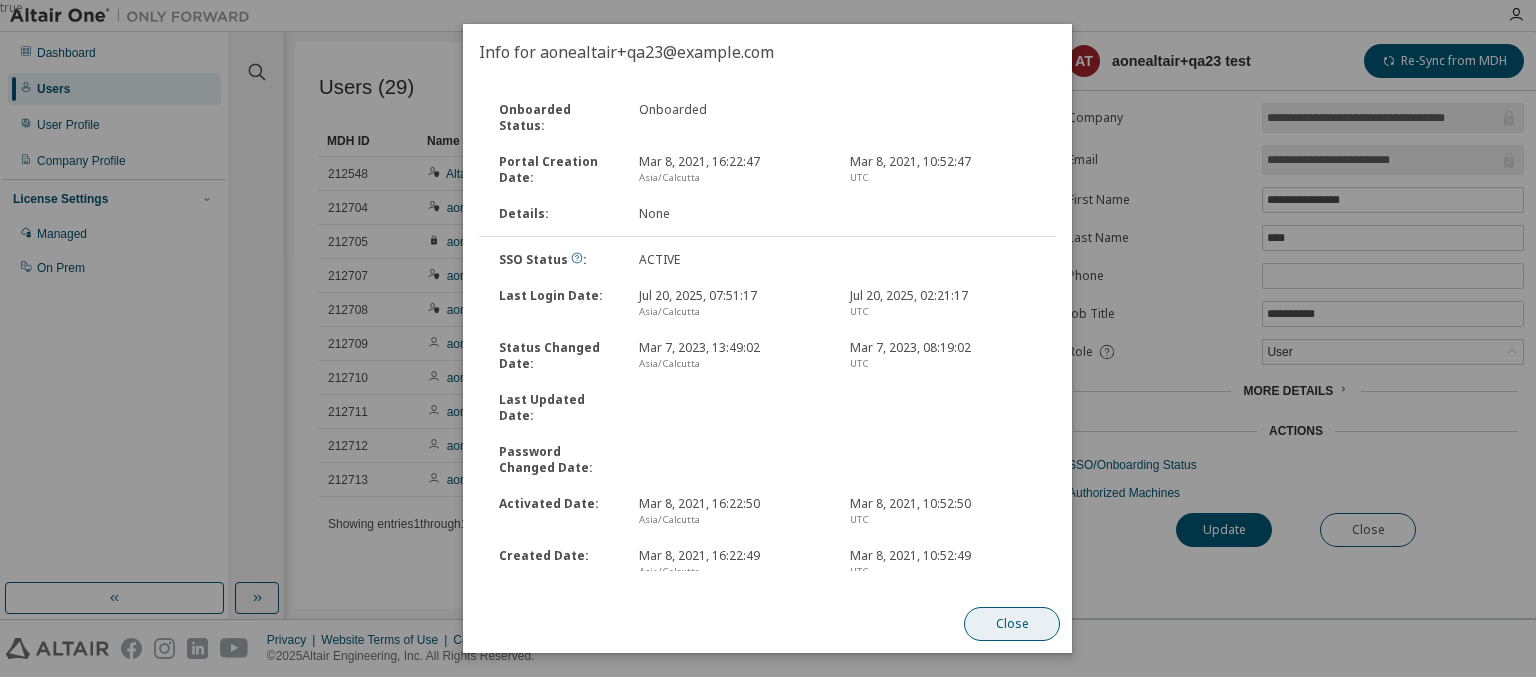 click on "Close" at bounding box center [1013, 624] 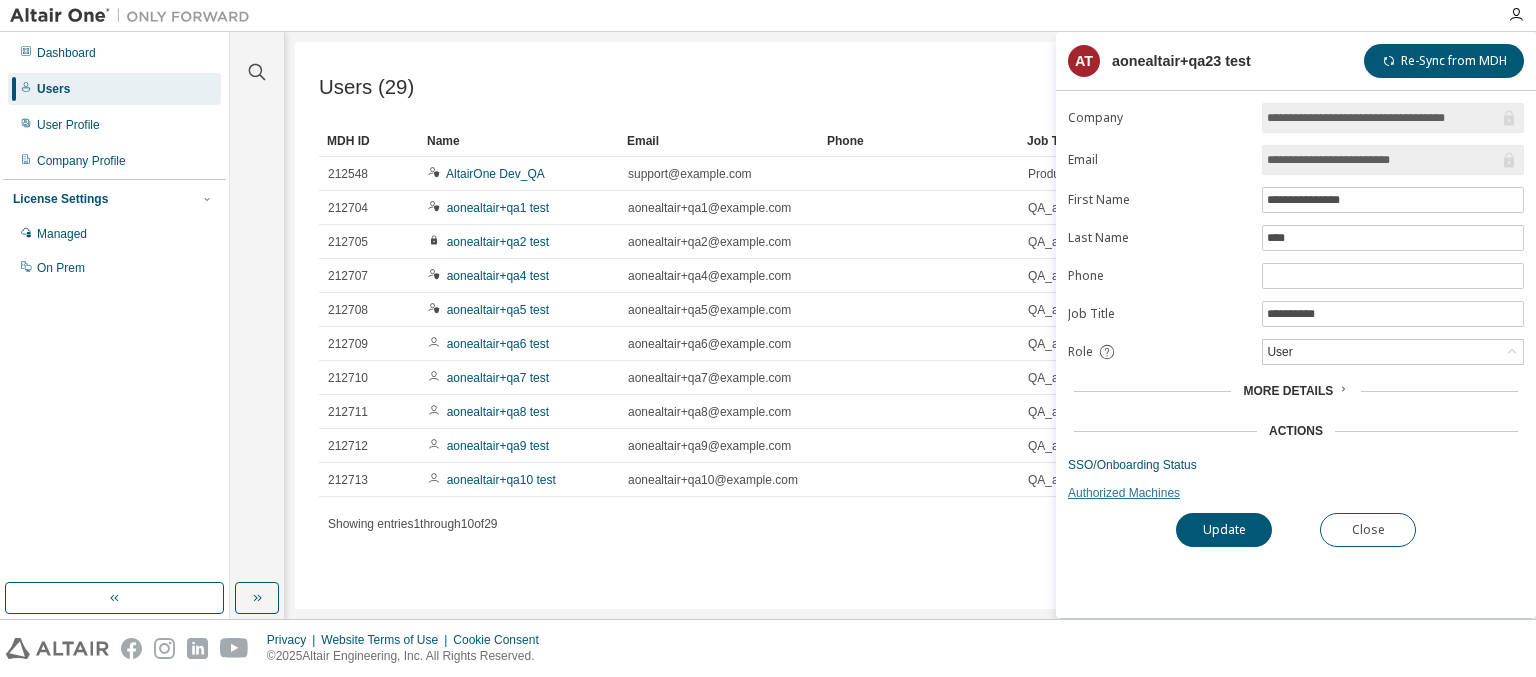 click on "Authorized Machines" at bounding box center [1296, 493] 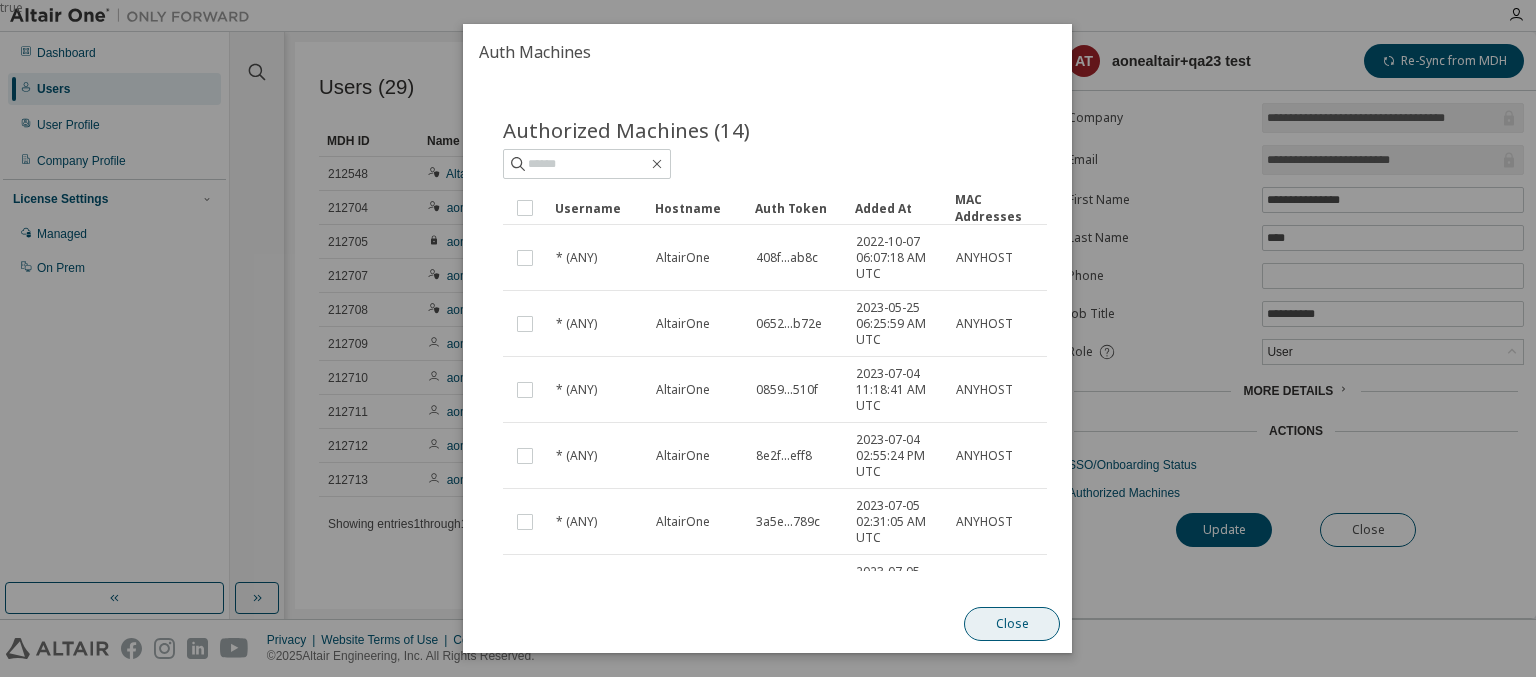 click on "Close" at bounding box center [1013, 624] 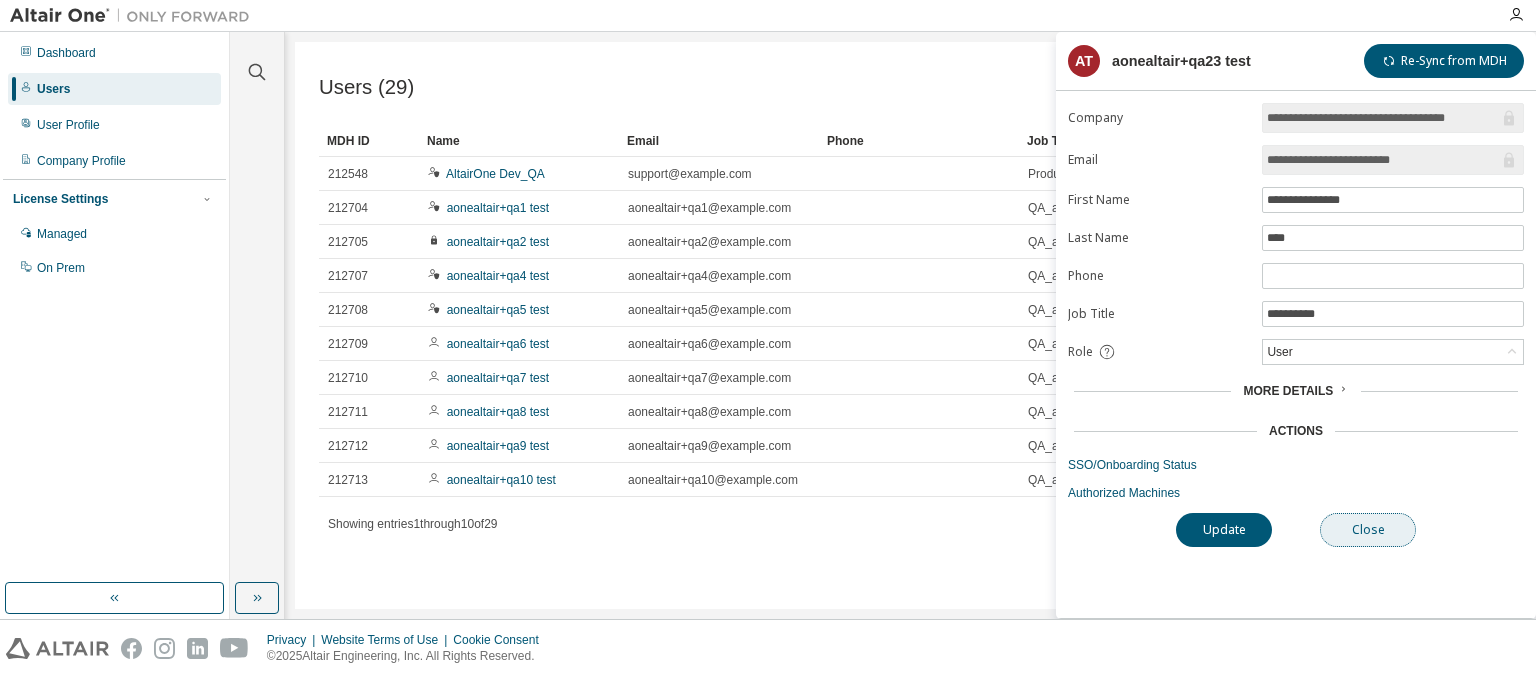 click on "Close" at bounding box center (1368, 530) 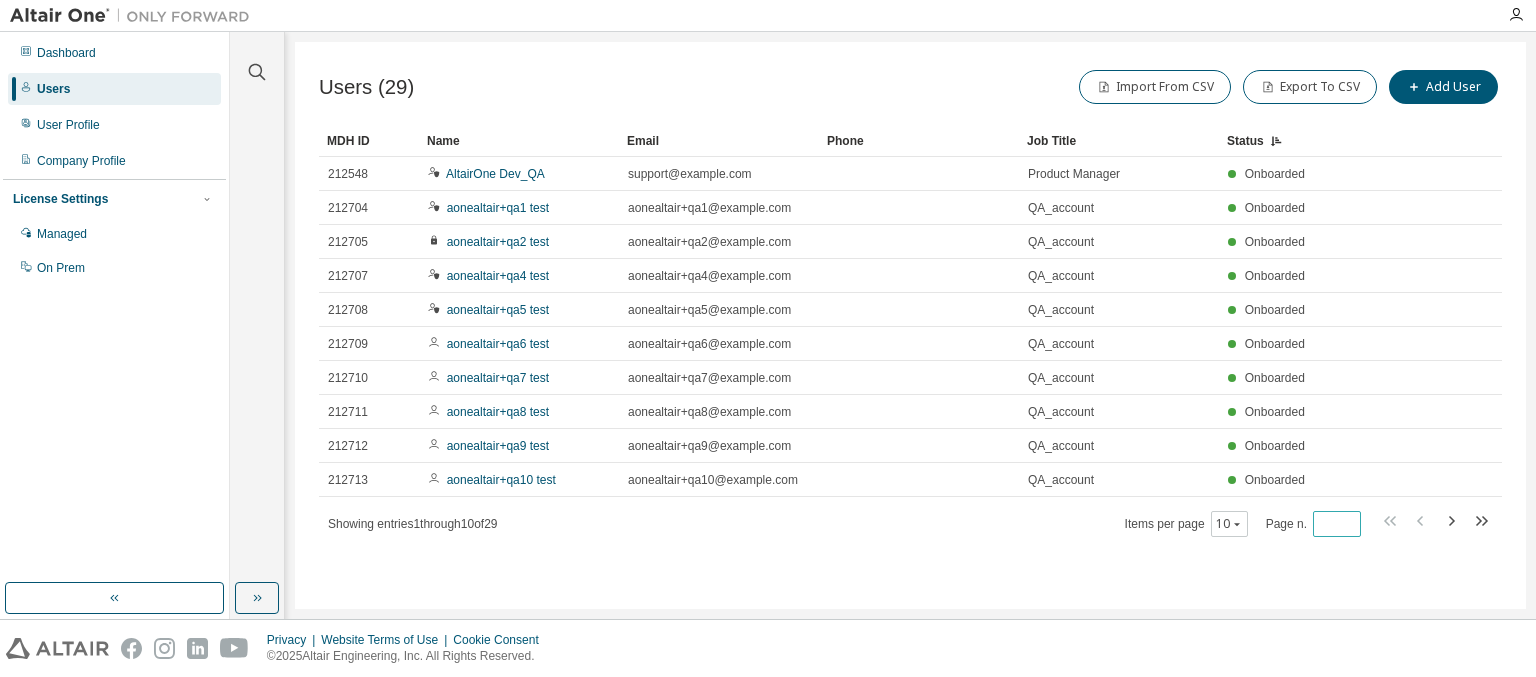 type on "*" 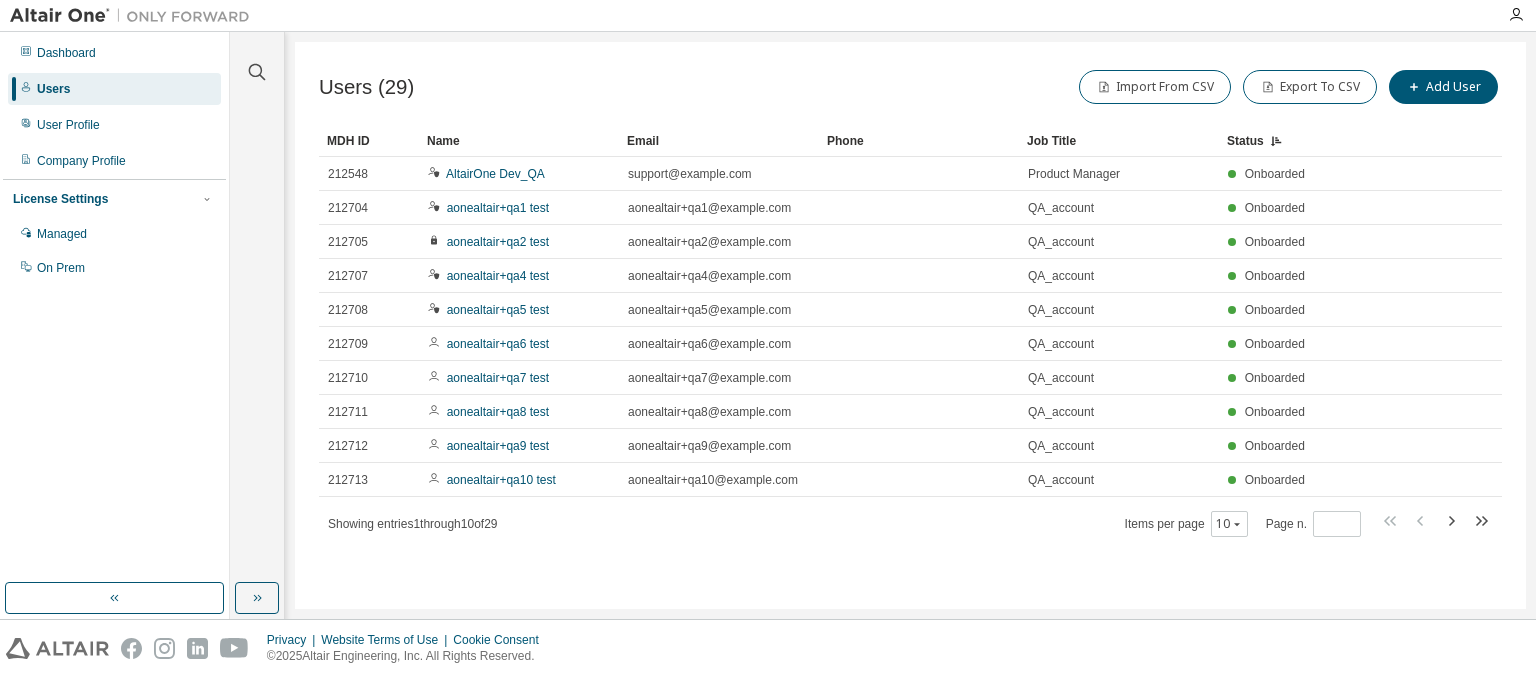 click on "Showing entries  1  through  10  of  29" at bounding box center [413, 524] 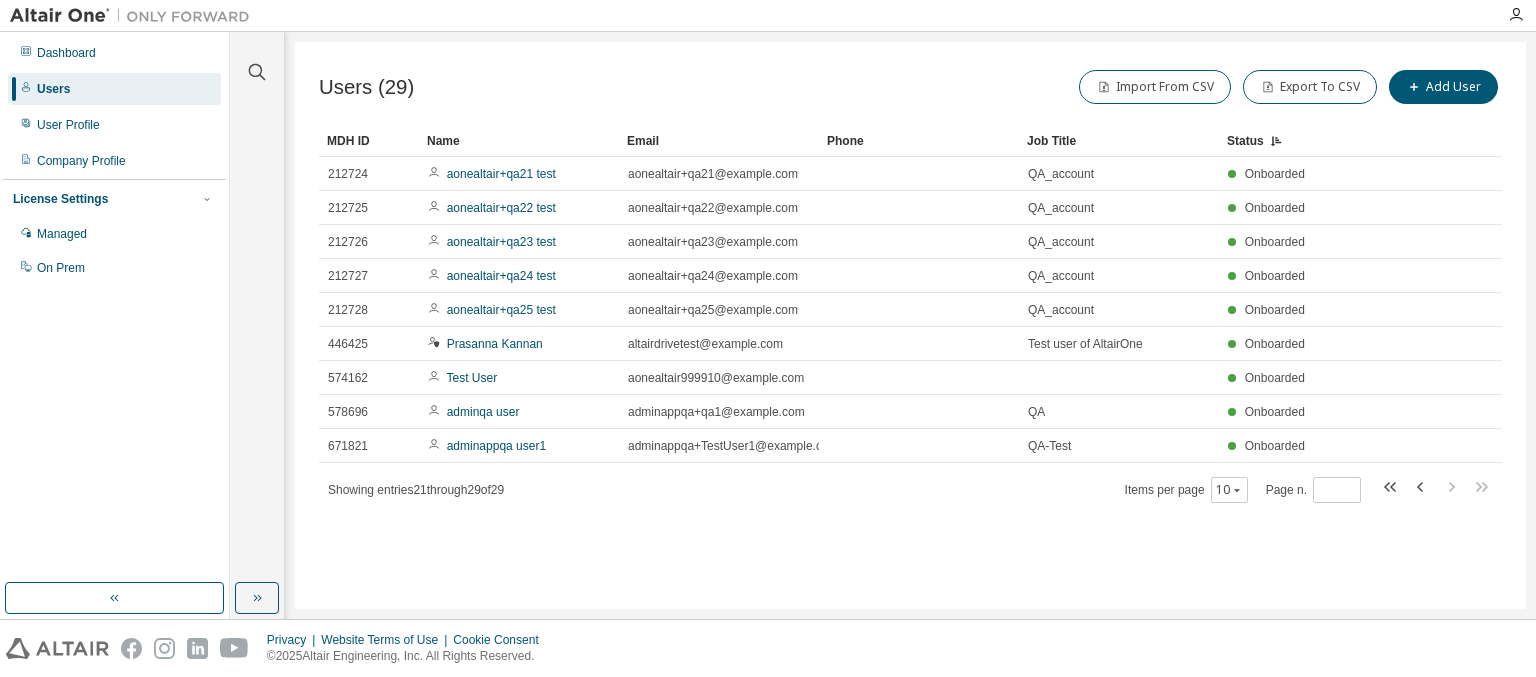 type on "*" 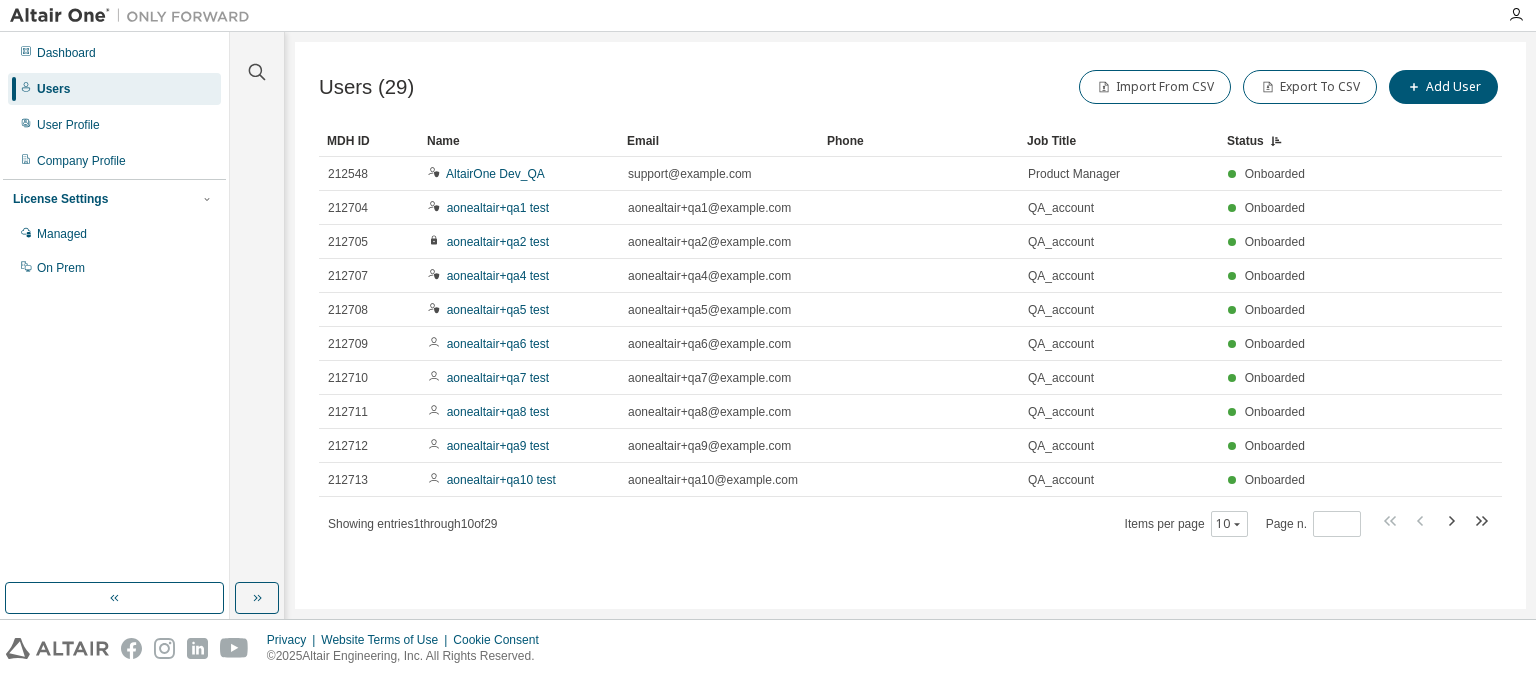 click on "Users (29) Import From CSV Export To CSV Add User Clear Load Save Save As Field Operator Value Select filter Select operand Add criteria Search MDH ID Name Email Phone Job Title Status 212548  AltairOne Dev_QA support@altairone.com Product Manager Onboarded 212704  aonealtair+qa1 test aonealtair+qa1@example.com QA_account Onboarded 212705  aonealtair+qa2 test aonealtair+qa2@example.com QA_account Onboarded 212707  aonealtair+qa4 test aonealtair+qa4@example.com QA_account Onboarded 212708  aonealtair+qa5 test aonealtair+qa5@example.com QA_account Onboarded 212709  aonealtair+qa6 test aonealtair+qa6@example.com QA_account Onboarded 212710  aonealtair+qa7 test aonealtair+qa7@example.com QA_account Onboarded 212711  aonealtair+qa8 test aonealtair+qa8@example.com QA_account Onboarded 212712  aonealtair+qa9 test aonealtair+qa9@example.com QA_account Onboarded 212713  aonealtair+qa10 test aonealtair+qa10@example.com QA_account Onboarded Showing entries  1  through  10  of  29 Items per page 10" at bounding box center [910, 325] 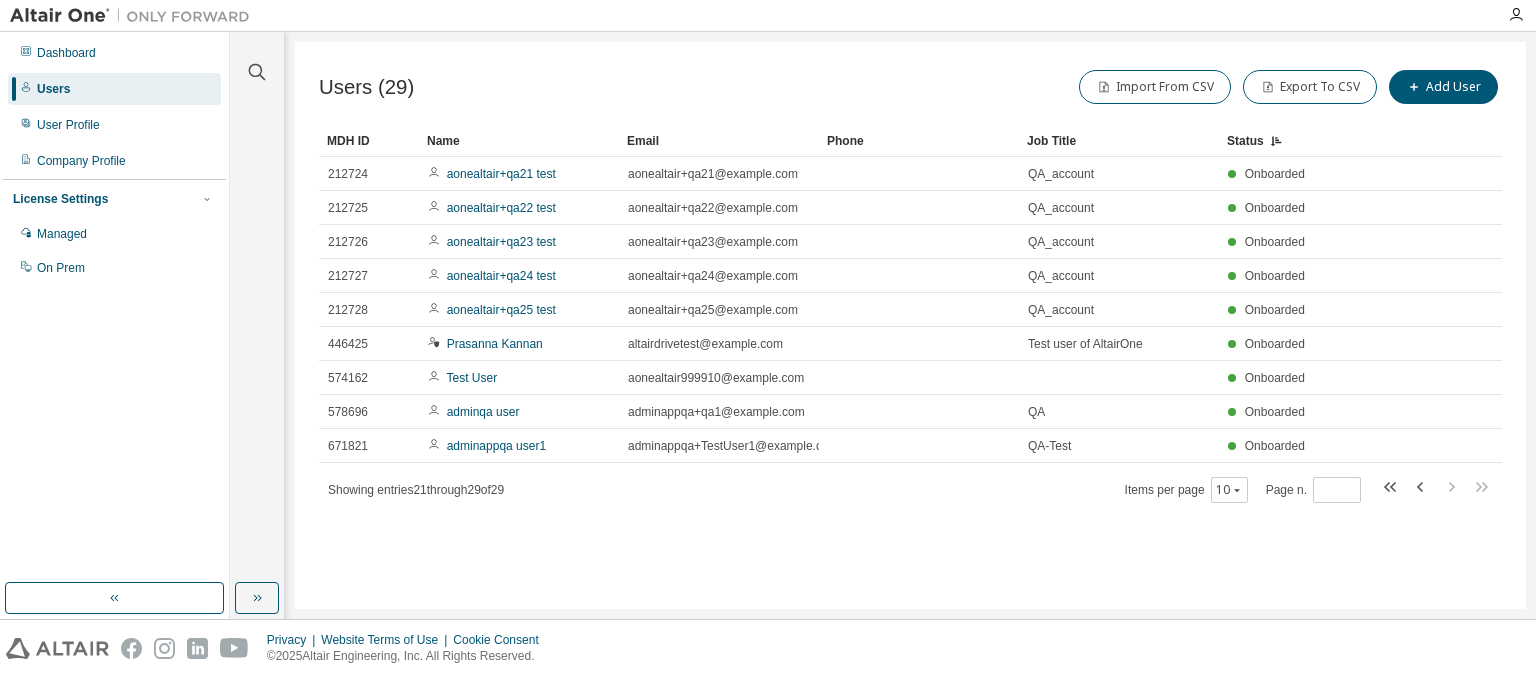 type on "*" 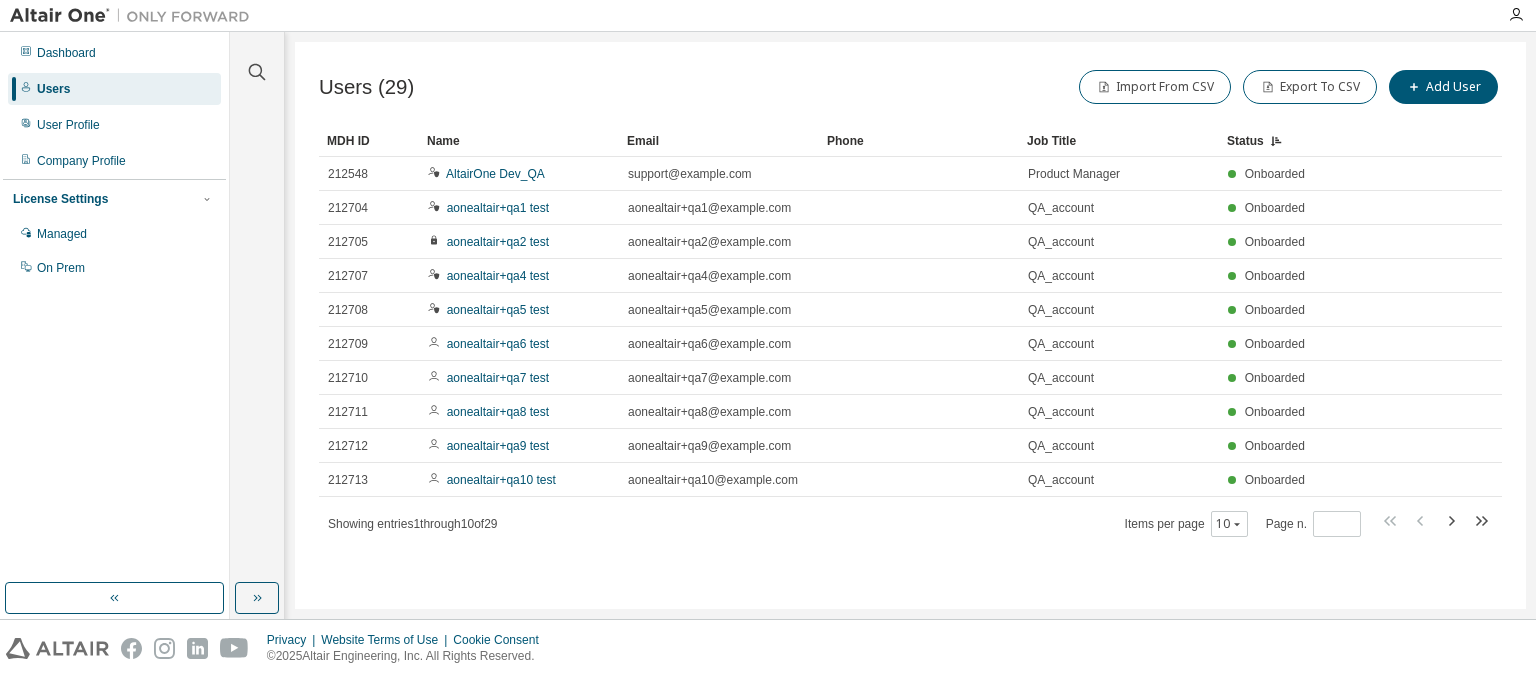 click on "Showing entries  1  through  10  of  29" at bounding box center (413, 524) 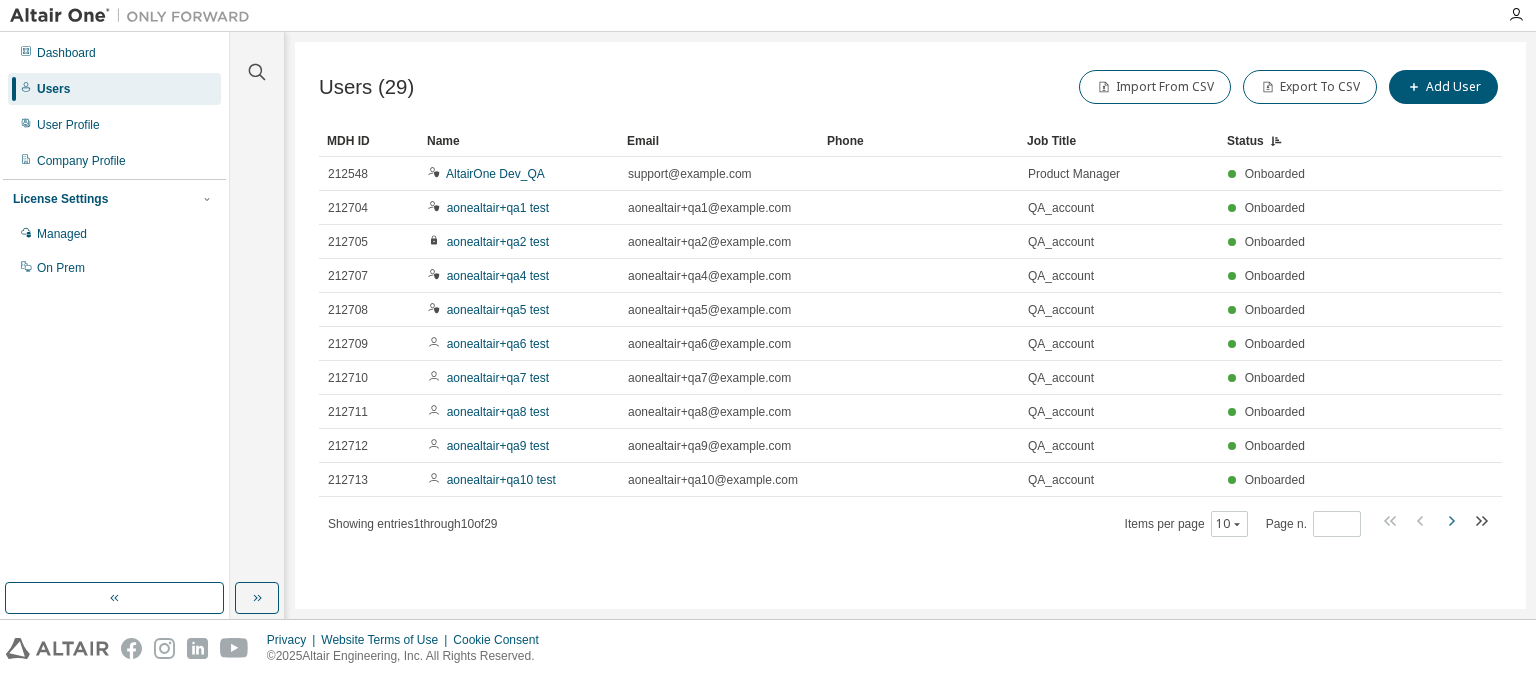 click 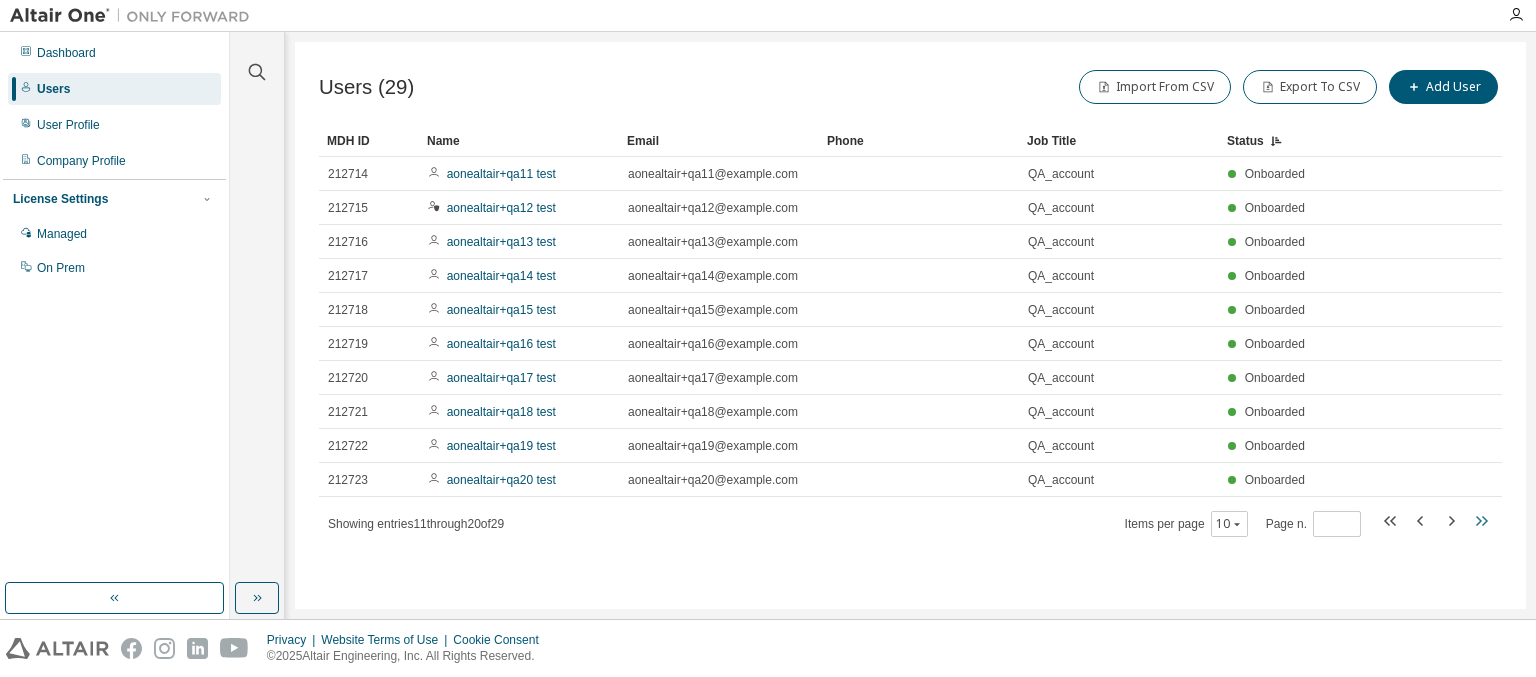 click 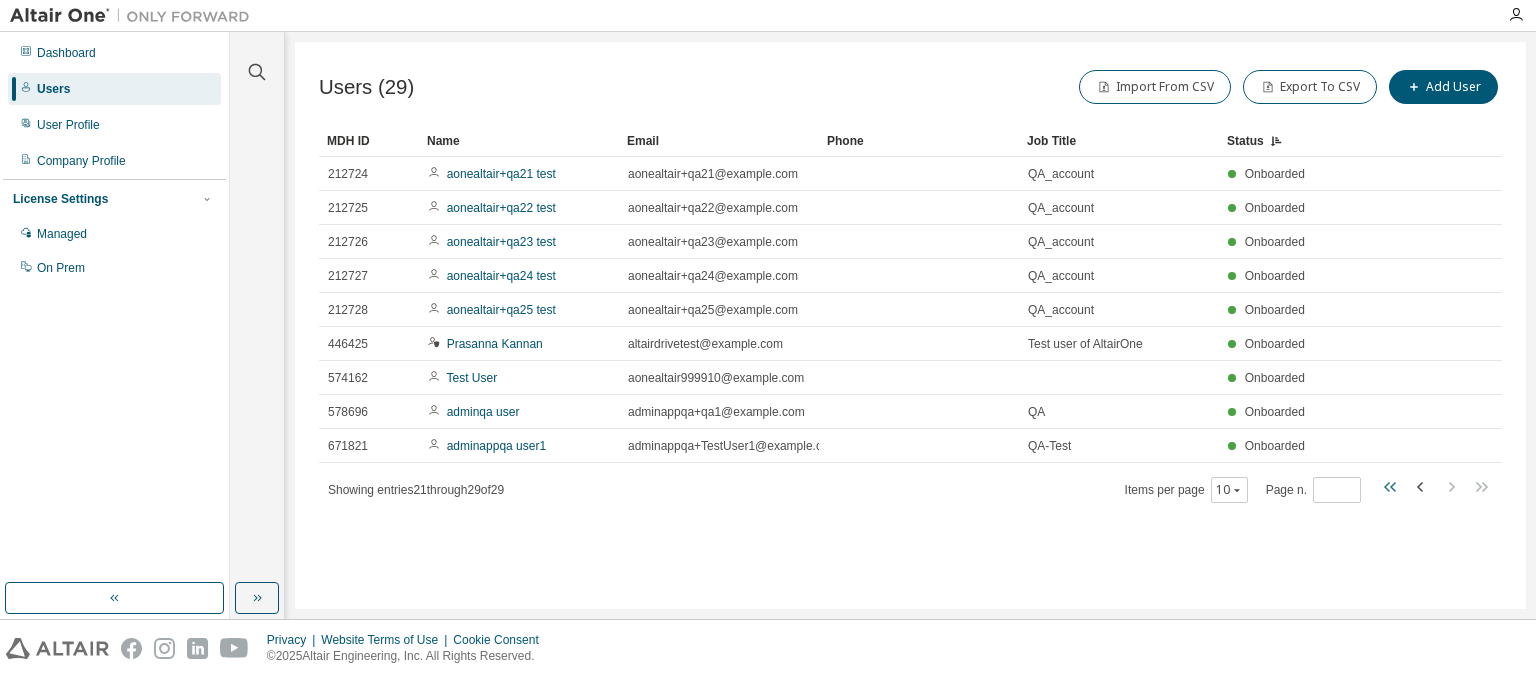 click 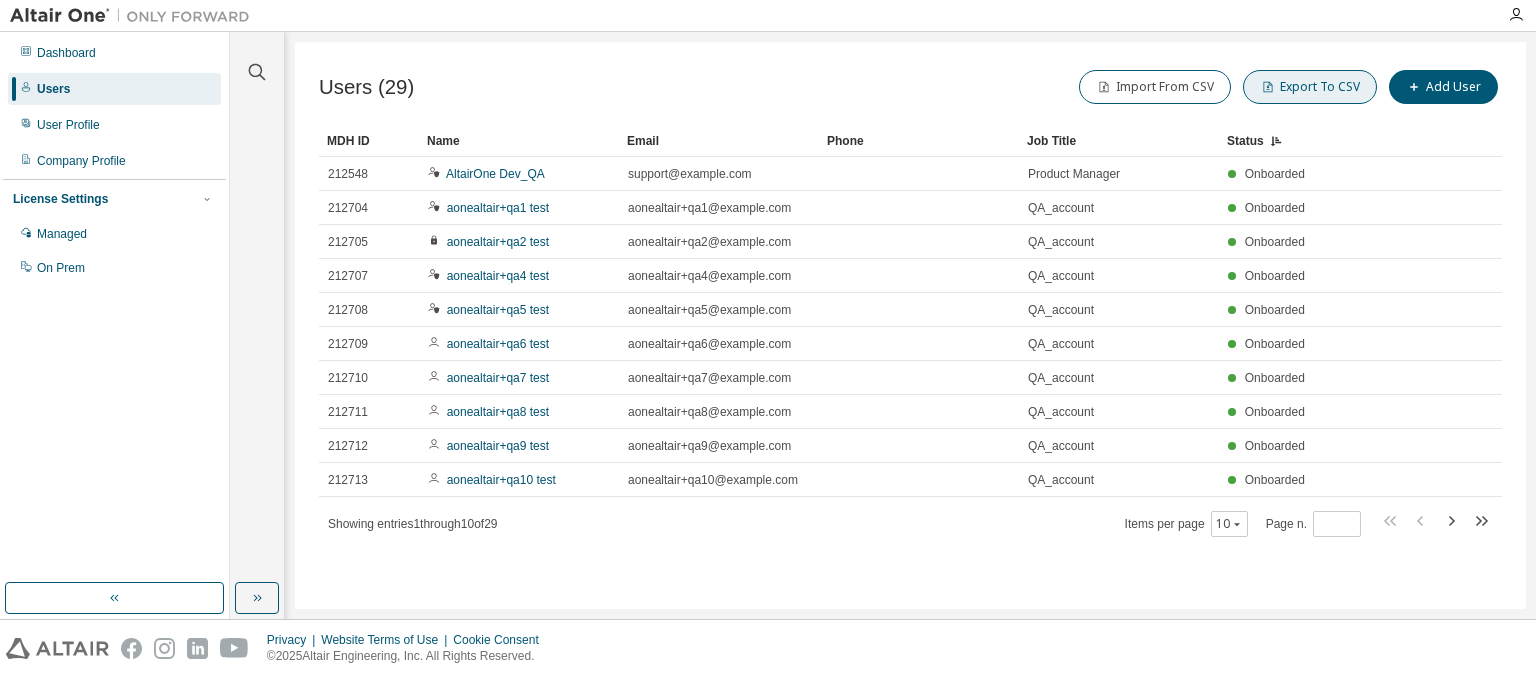 click on "Export To CSV" at bounding box center (1310, 87) 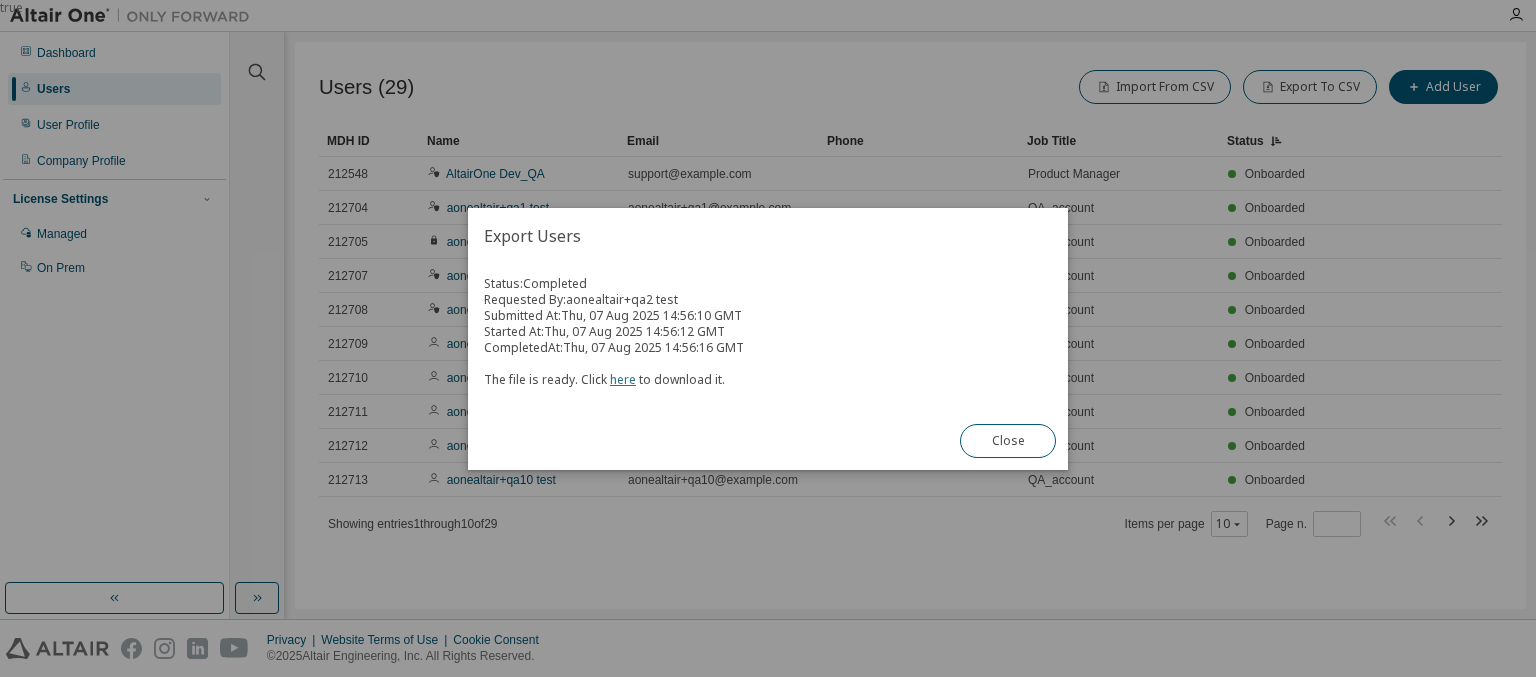 click on "here" at bounding box center (623, 379) 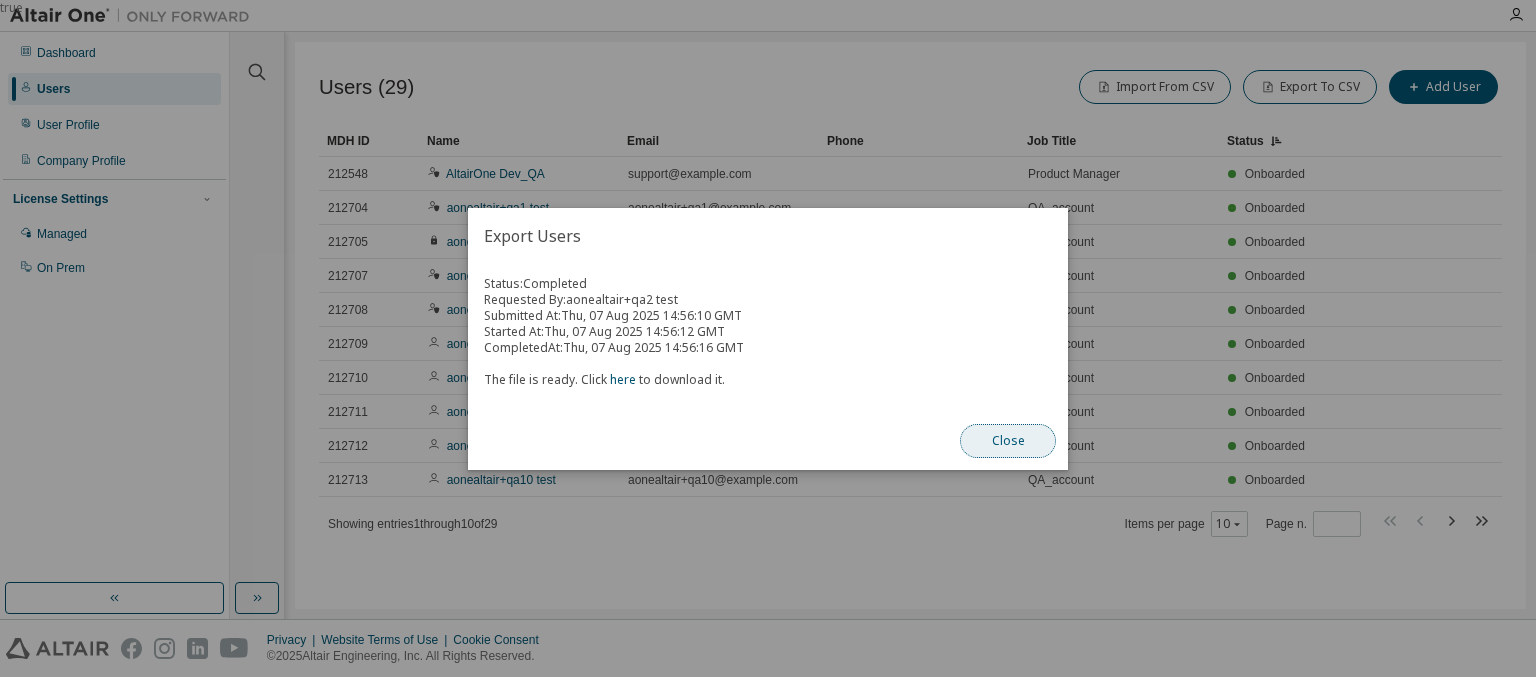 click on "Close" at bounding box center [1008, 441] 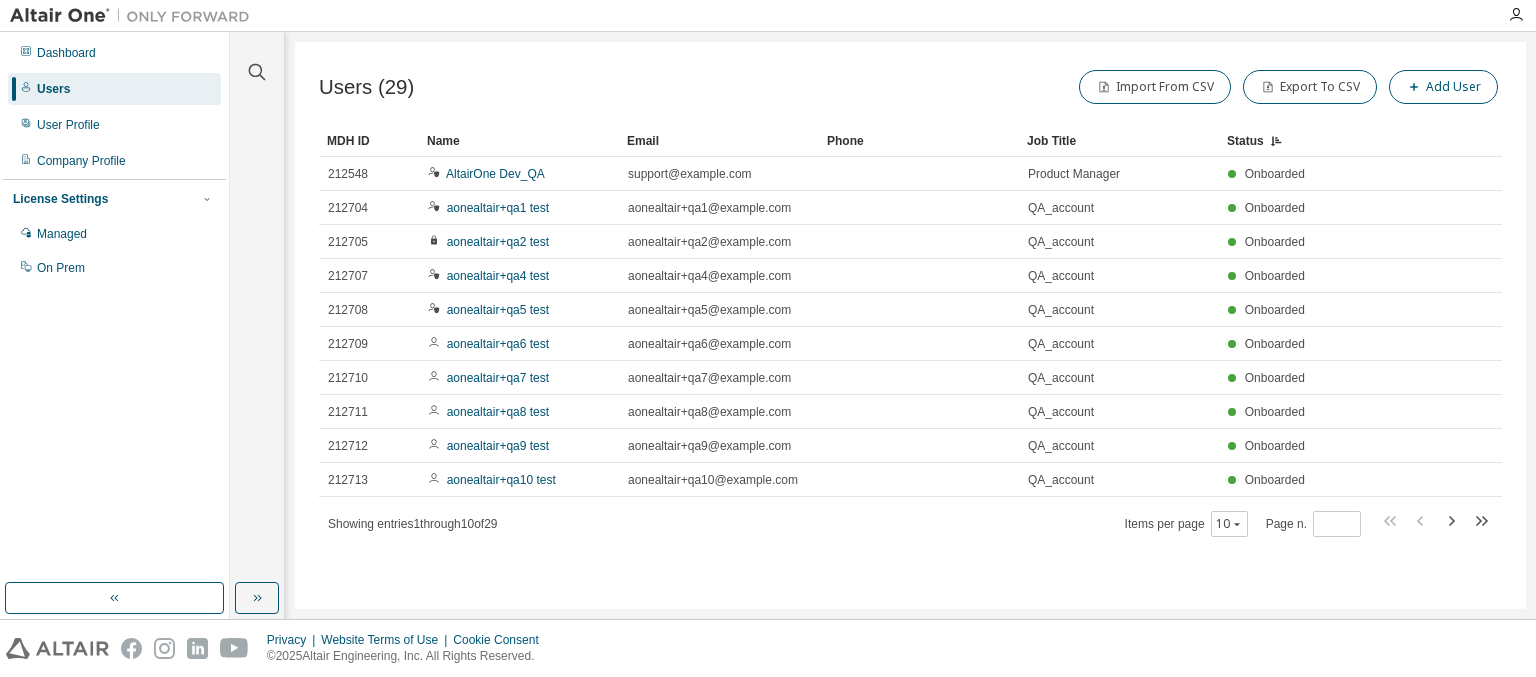 click on "Add User" at bounding box center [1443, 87] 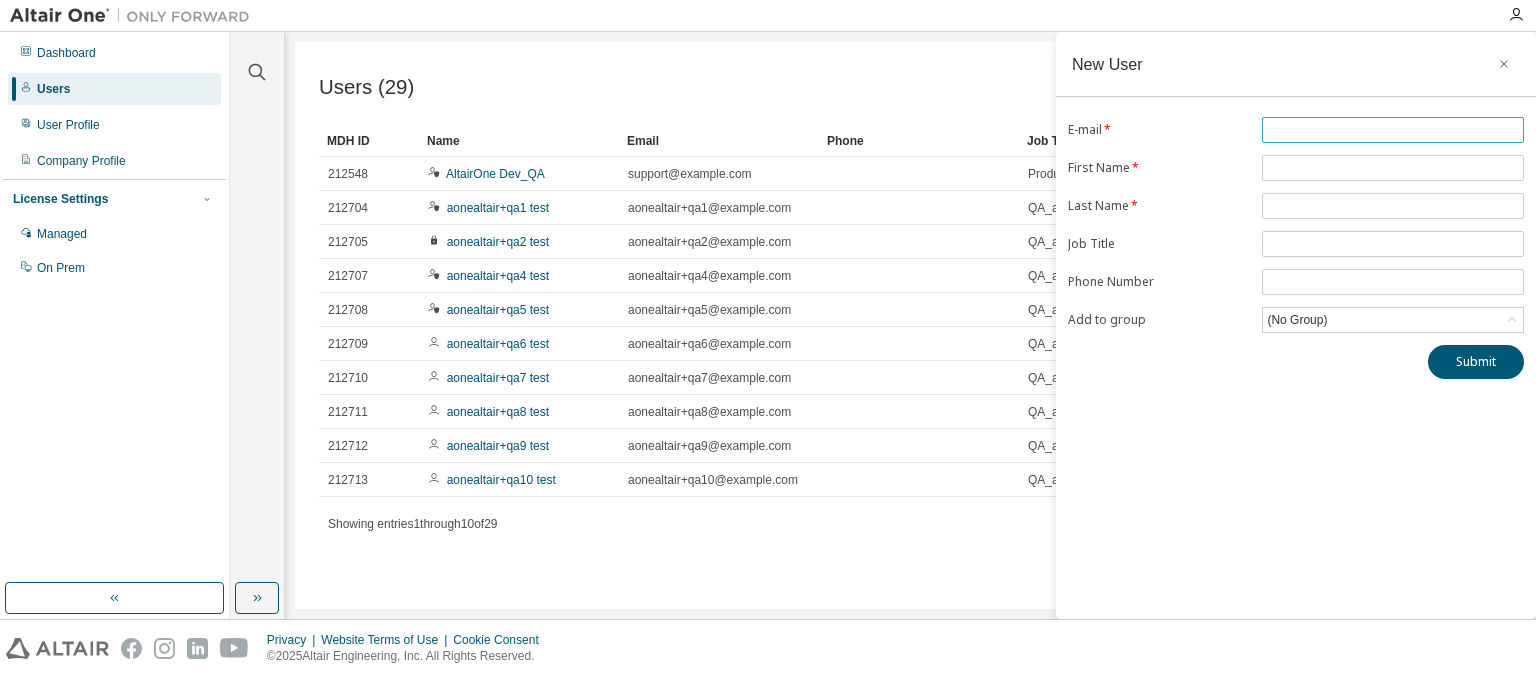 click at bounding box center (1393, 130) 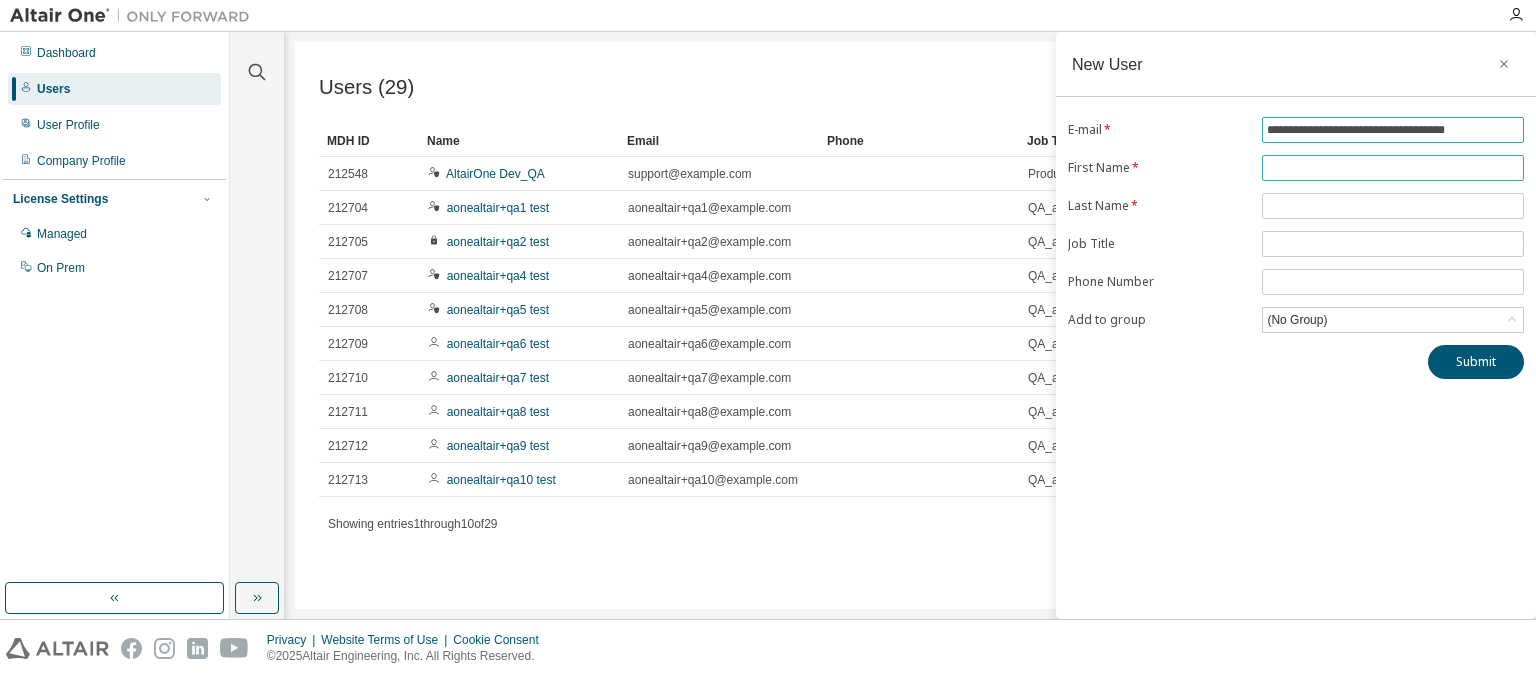 type on "**********" 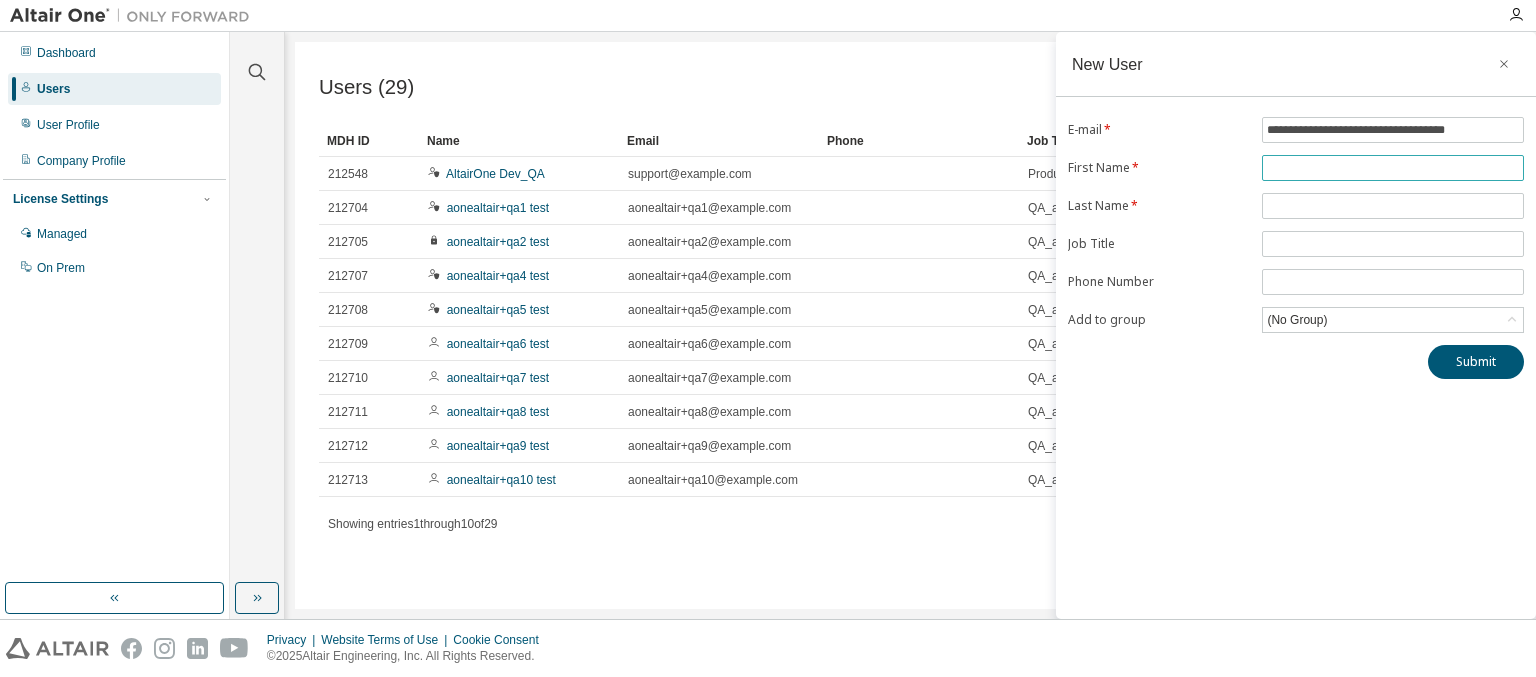 click at bounding box center [1393, 168] 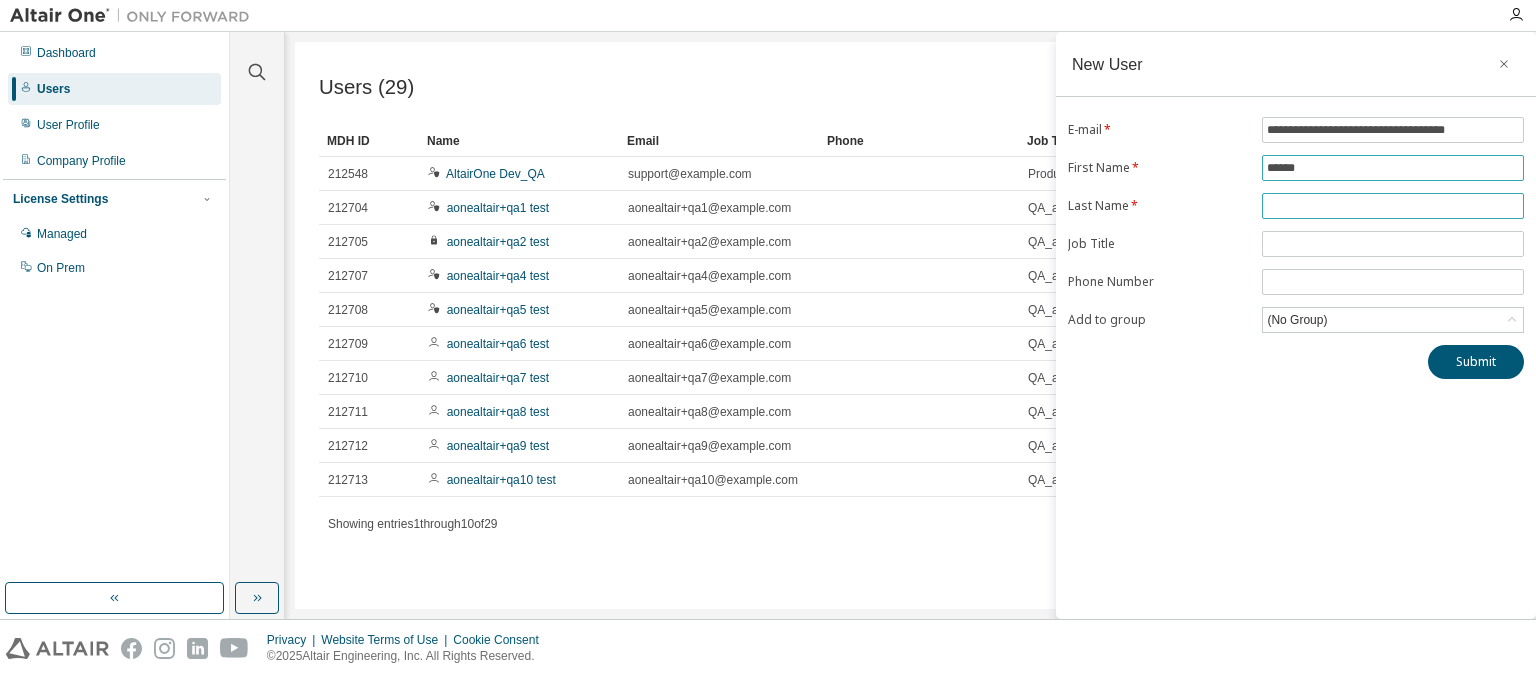 type on "******" 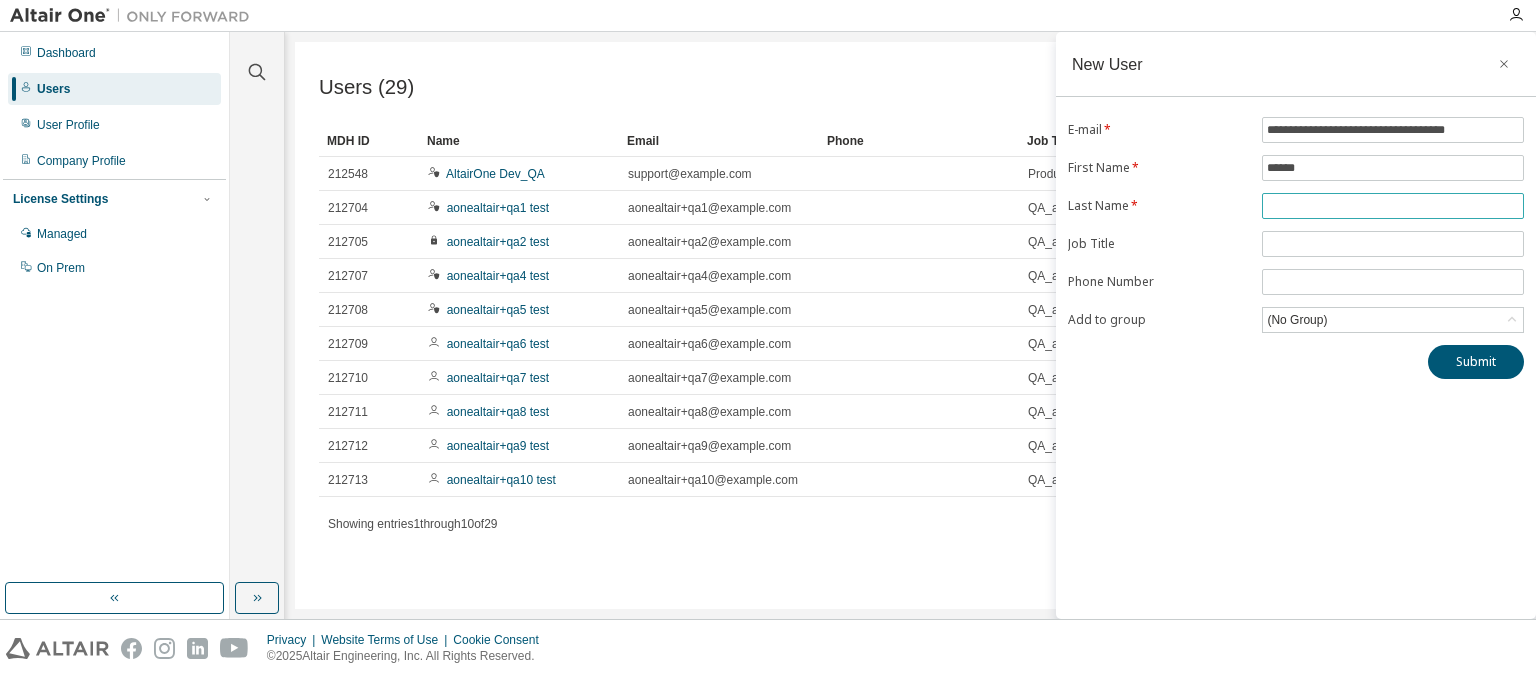 click at bounding box center (1393, 206) 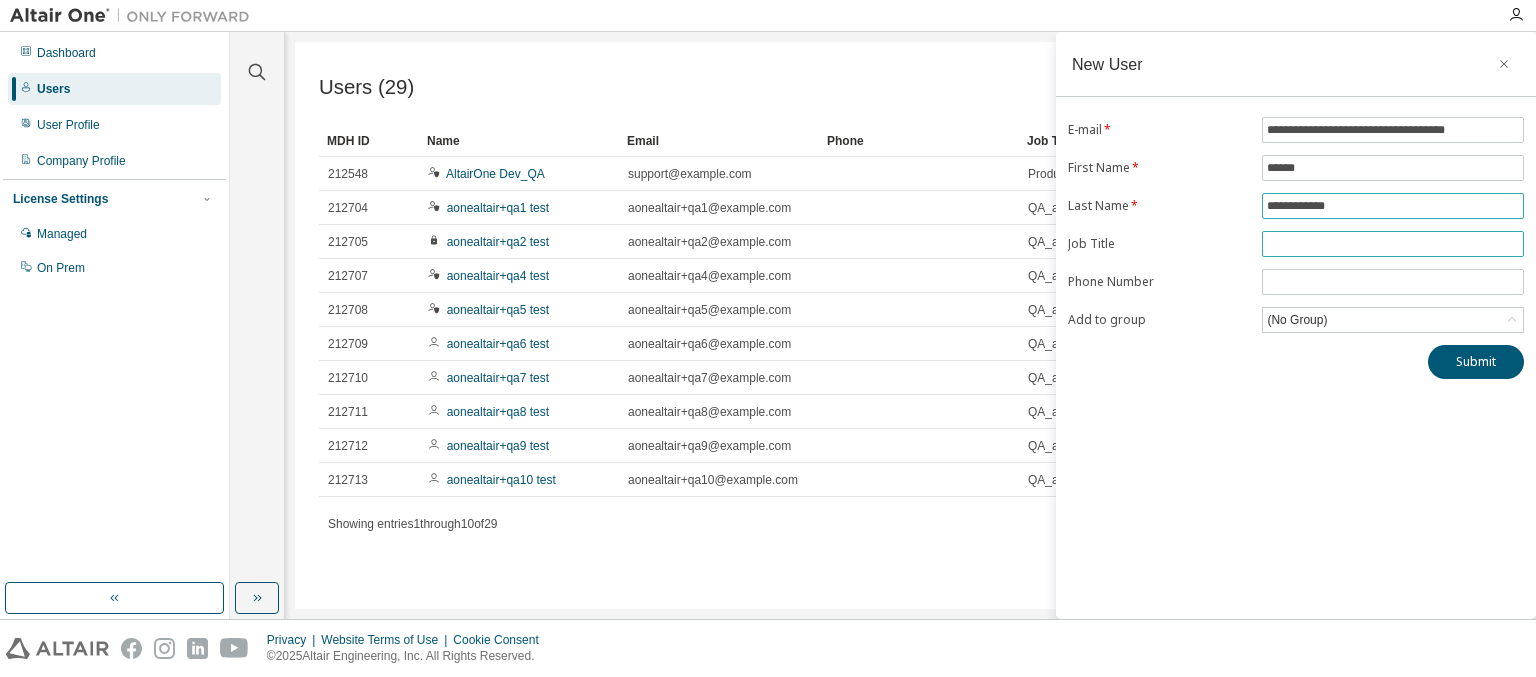 type on "**********" 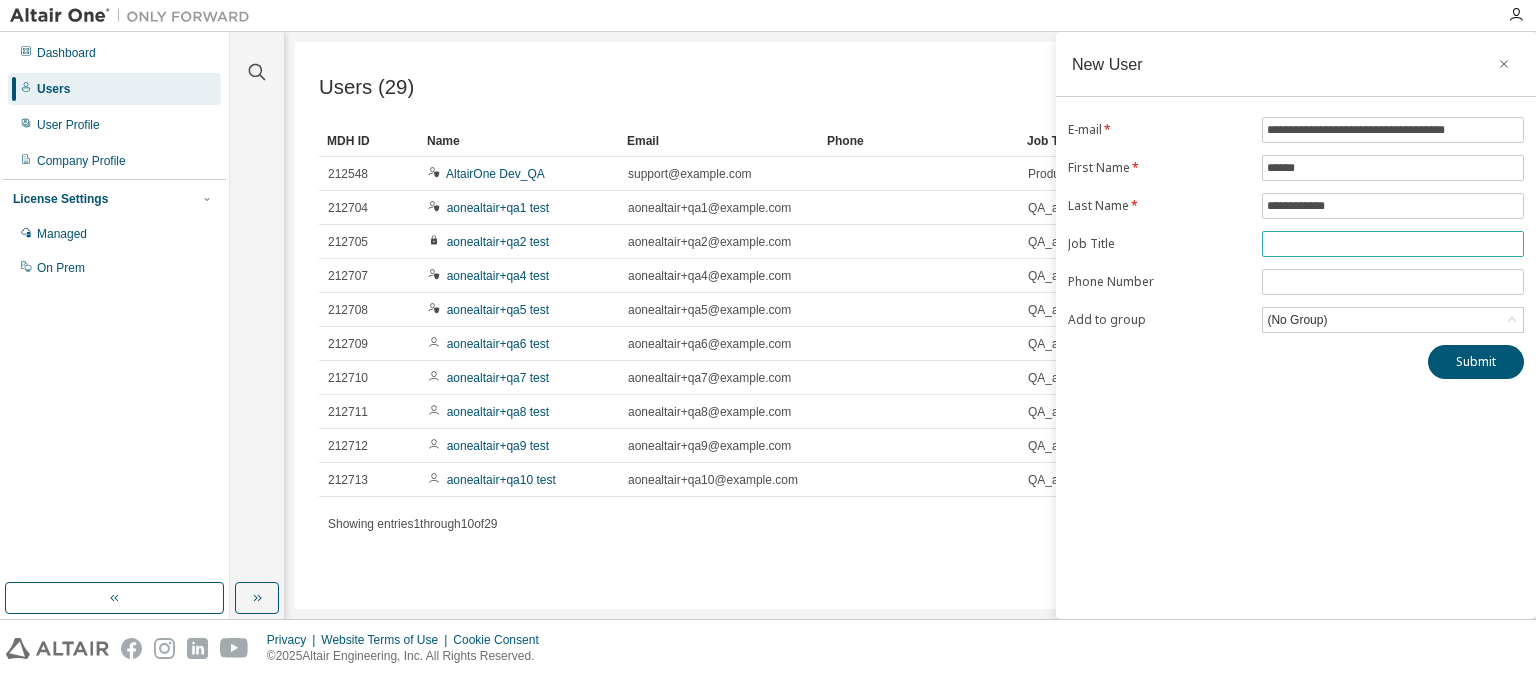 click at bounding box center [1393, 244] 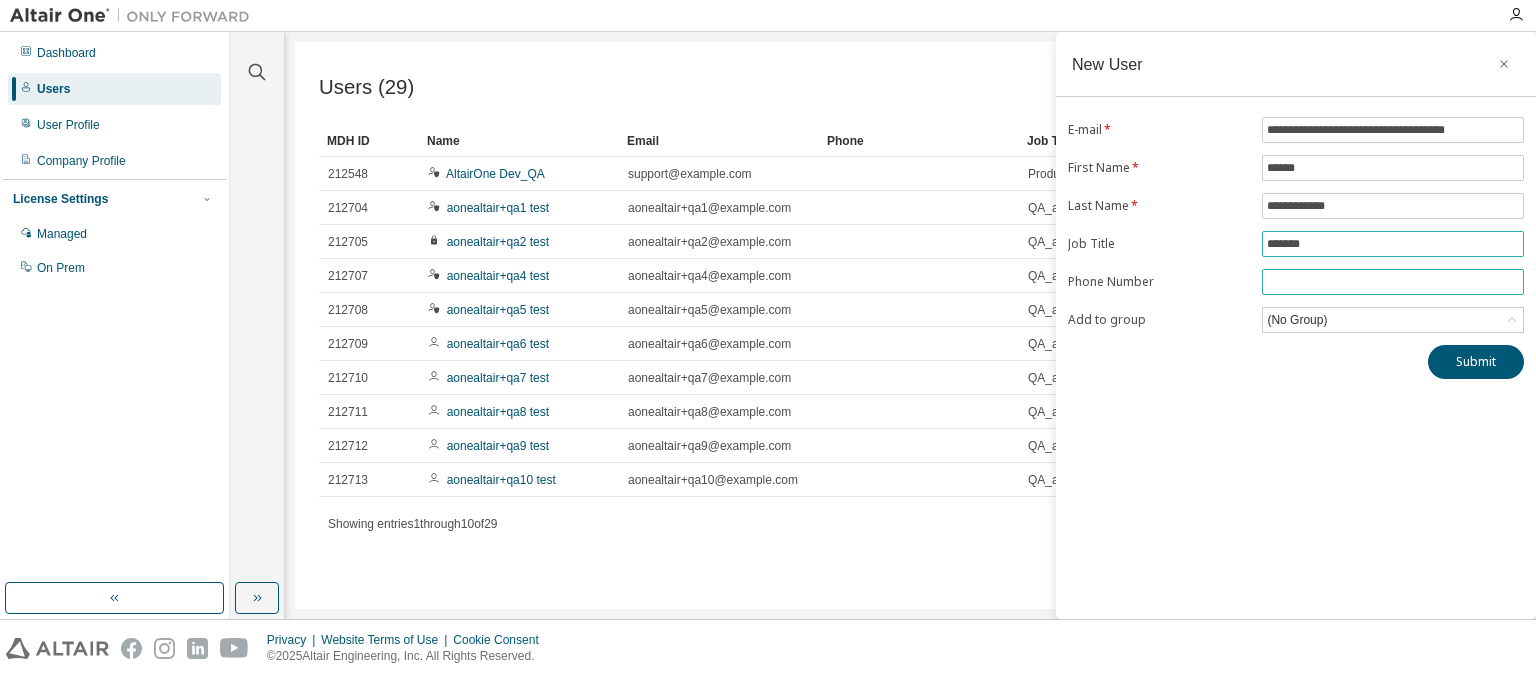 type on "*******" 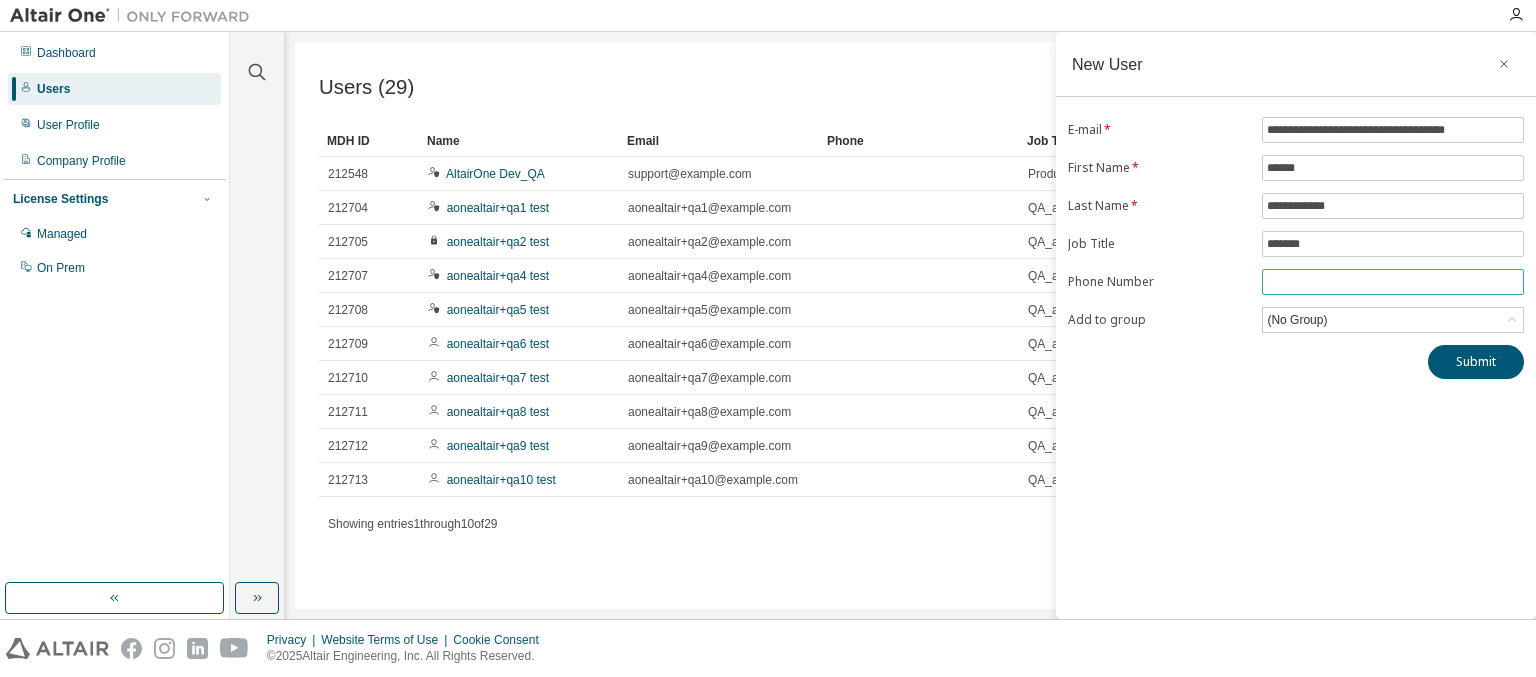 click at bounding box center [1393, 282] 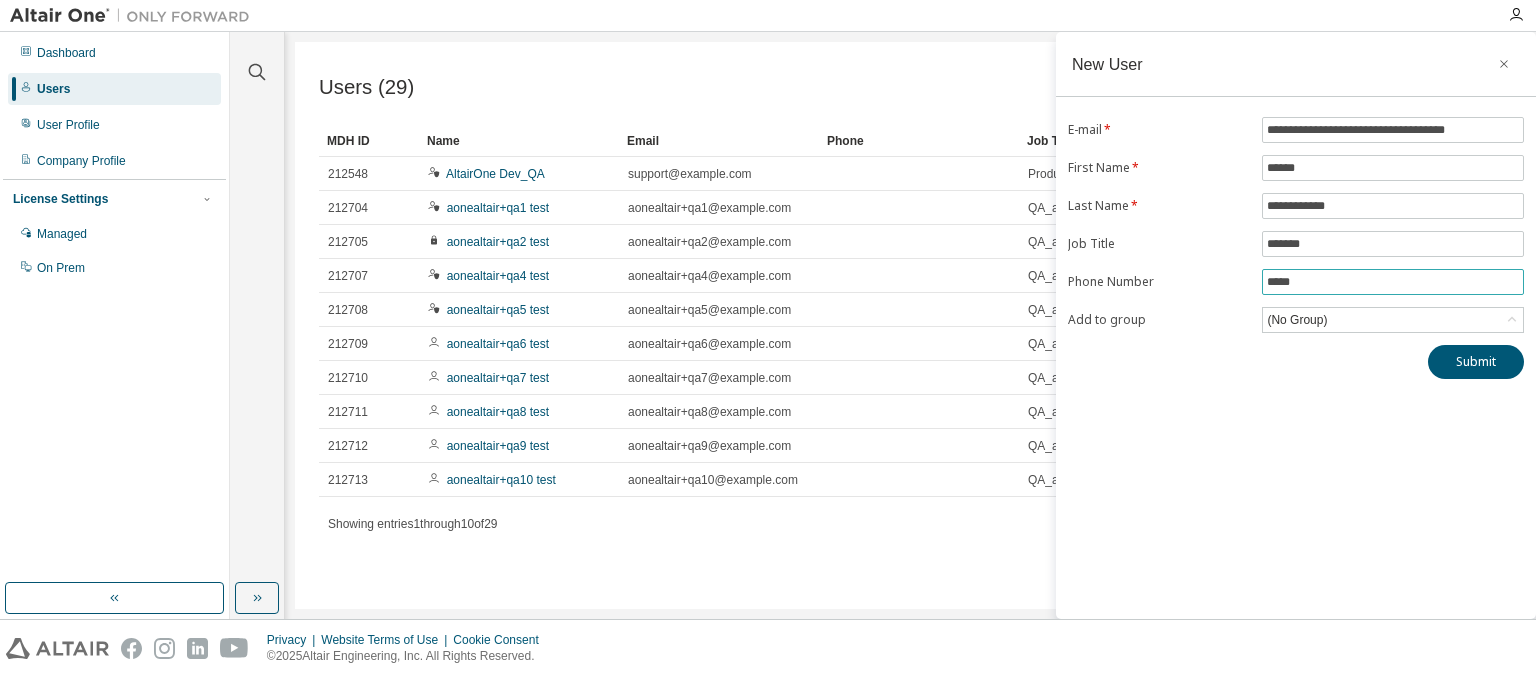 type on "*****" 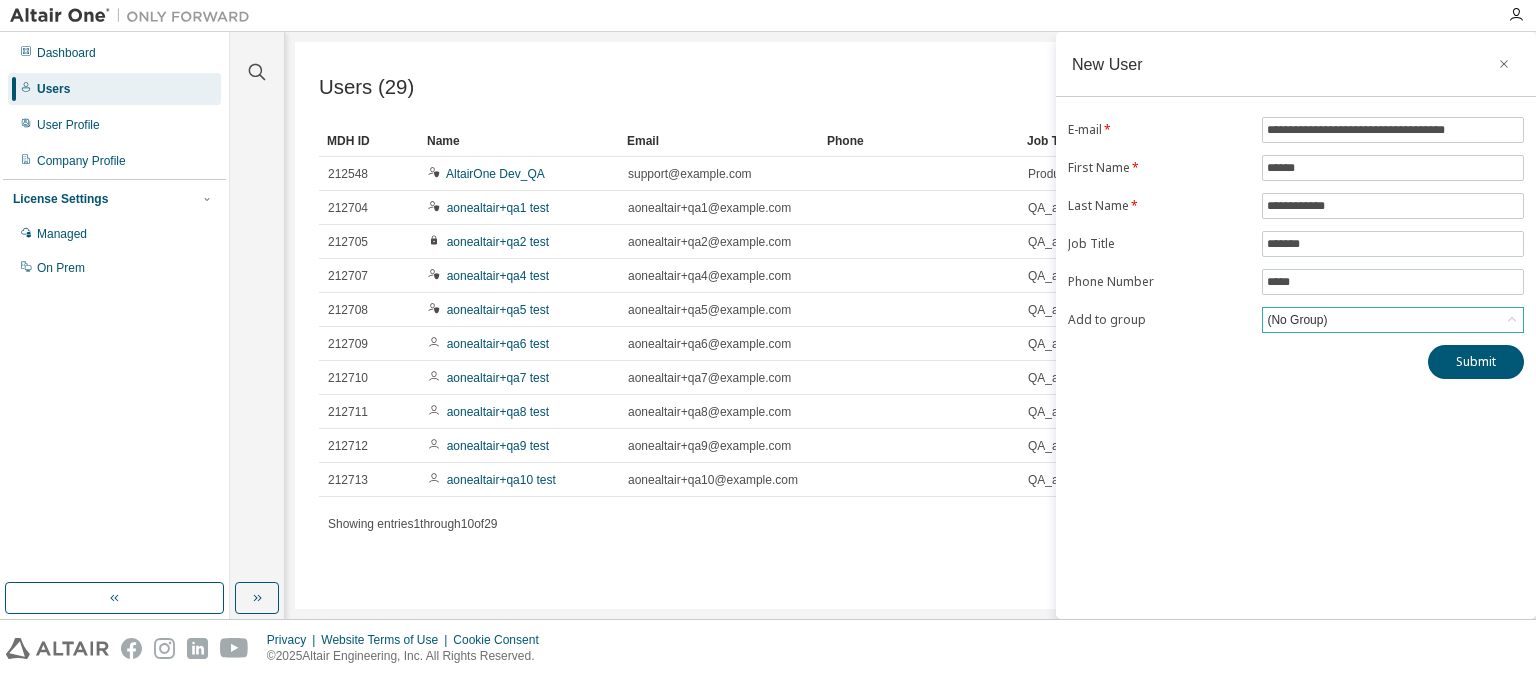 click on "(No Group)" at bounding box center [1297, 320] 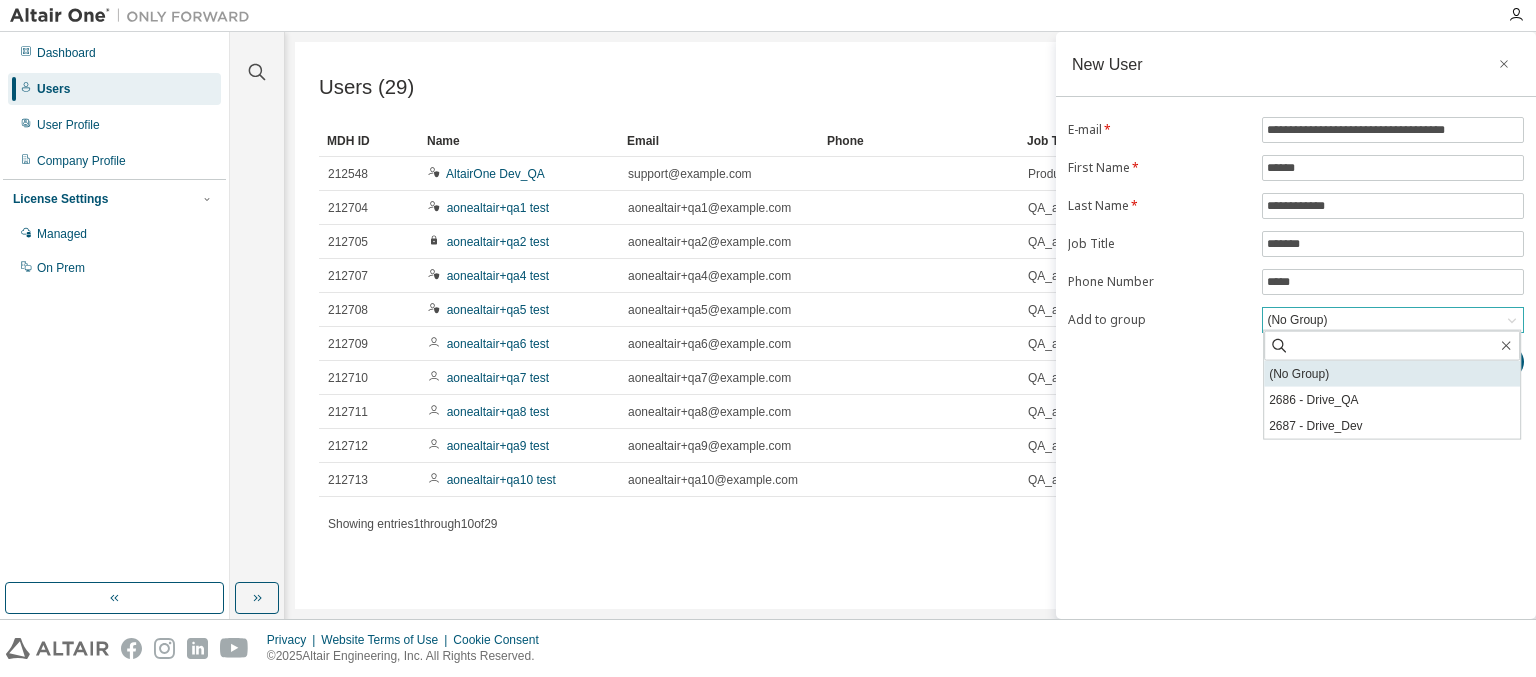 click on "(No Group)" at bounding box center (1392, 374) 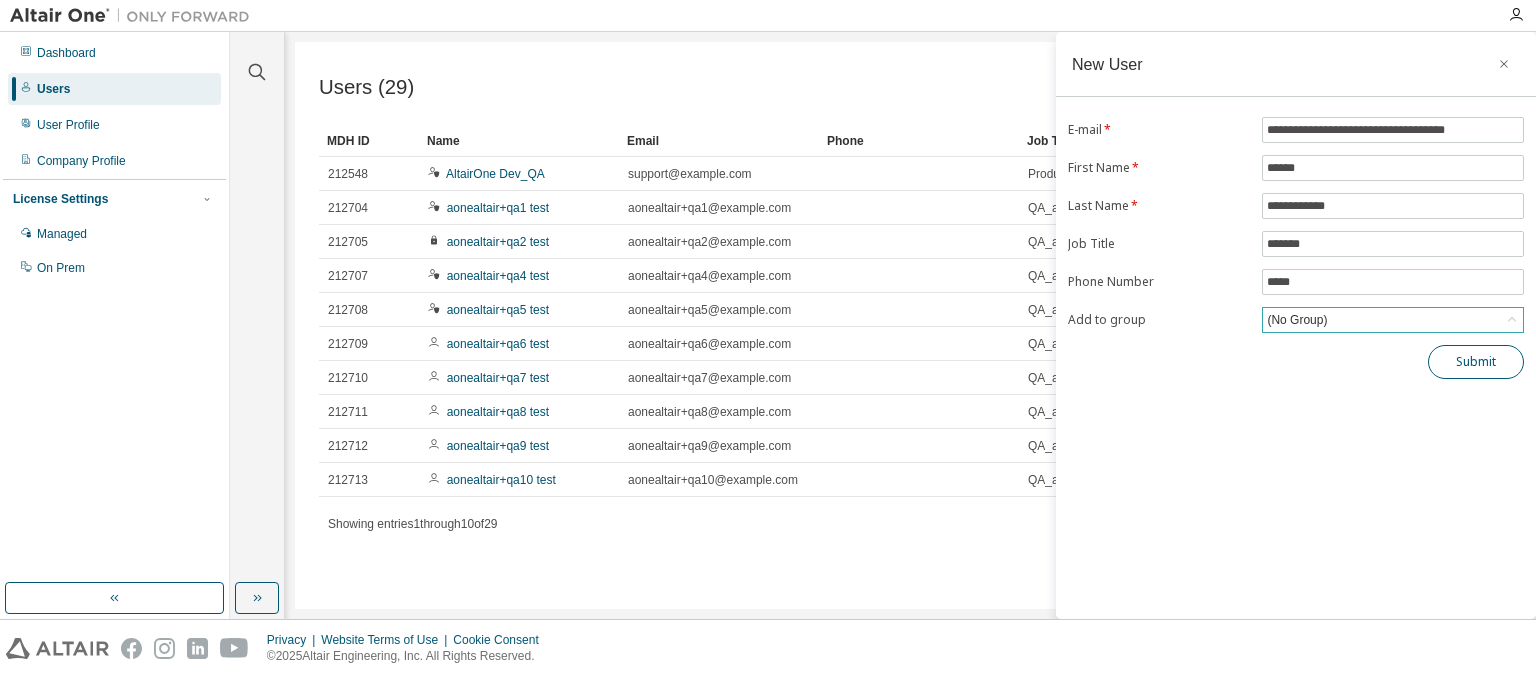 click on "Submit" at bounding box center (1476, 362) 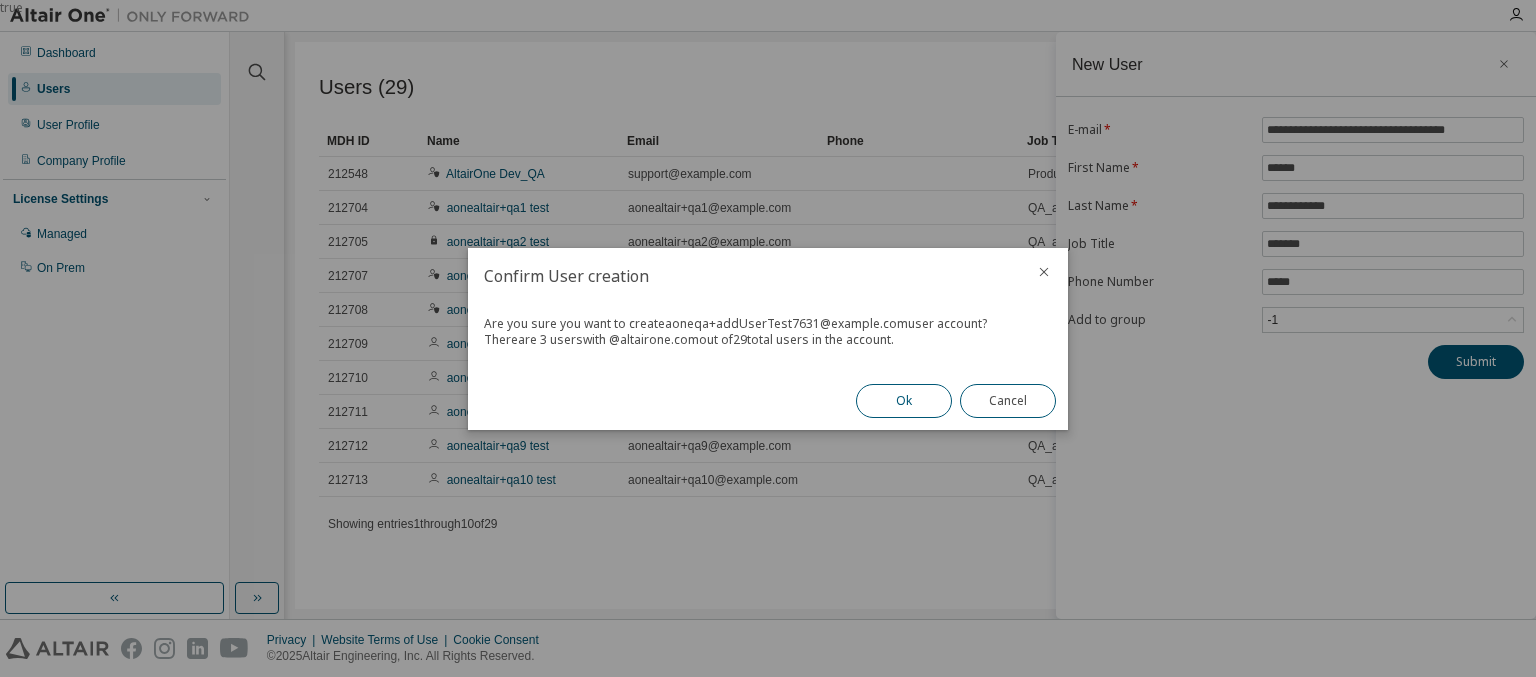 click on "Ok" at bounding box center (904, 401) 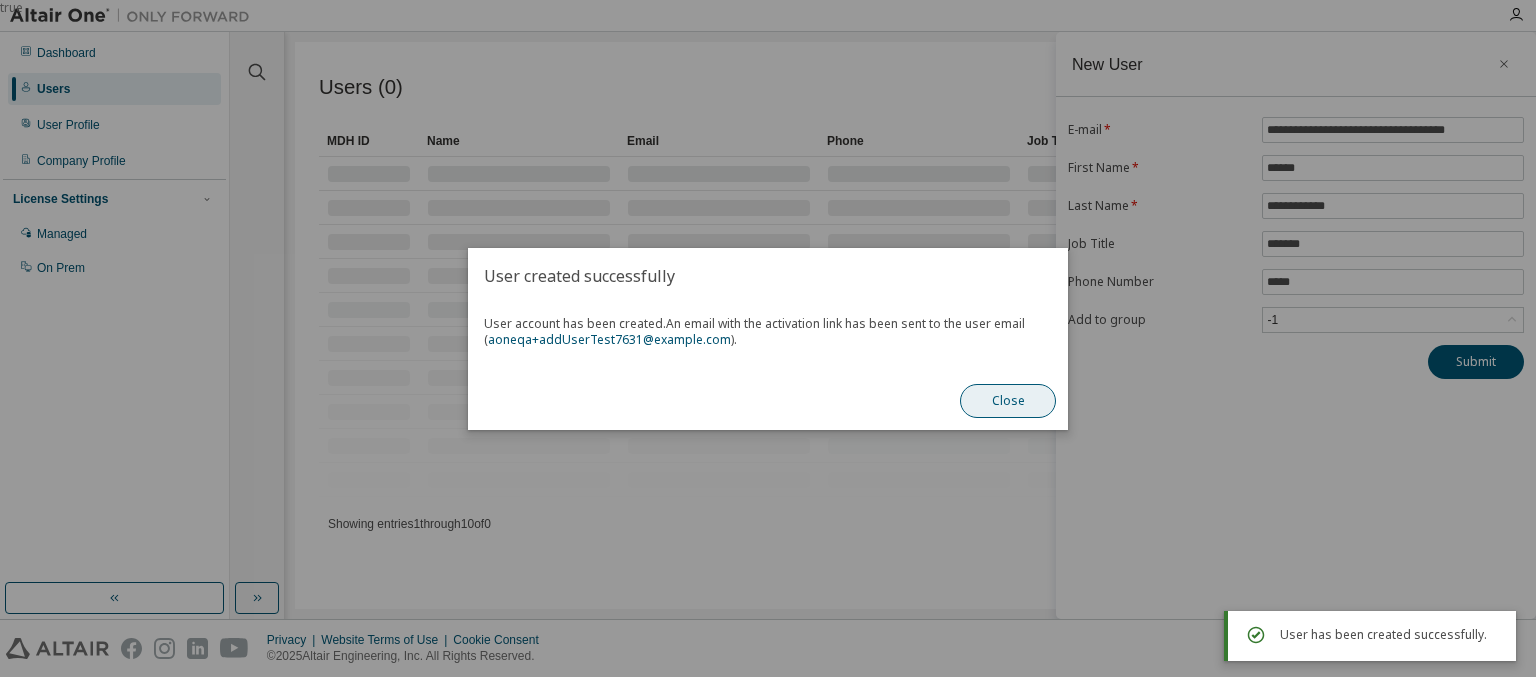 click on "Close" at bounding box center [1008, 401] 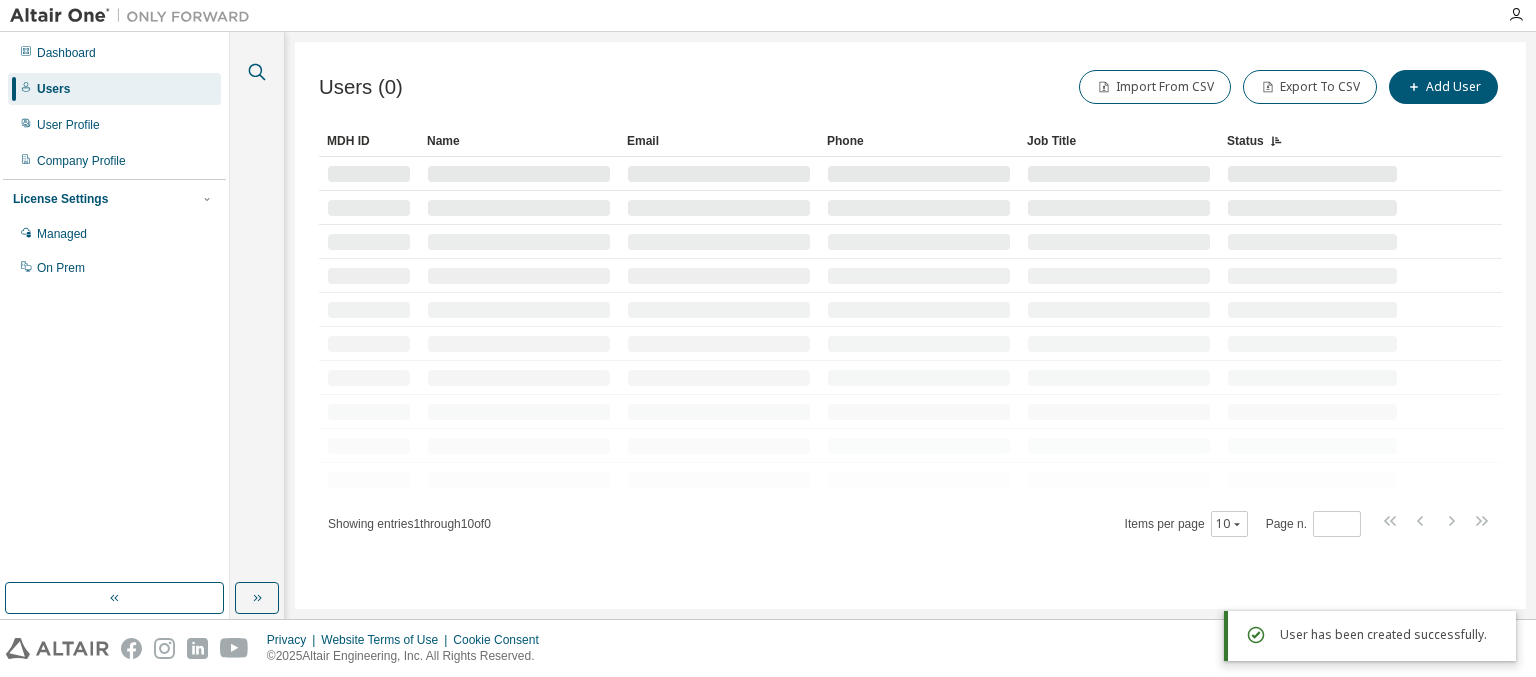 click 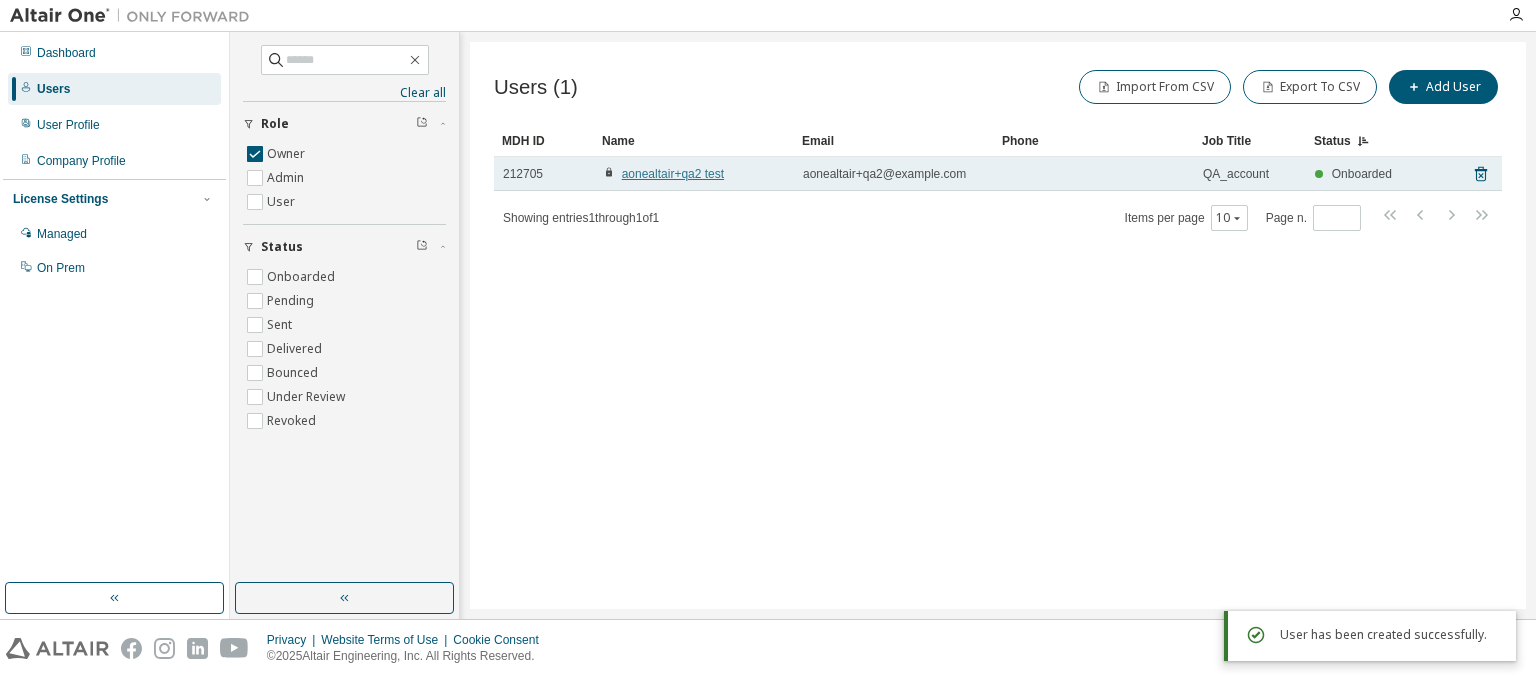 click on "aonealtair+qa2 test" at bounding box center (673, 174) 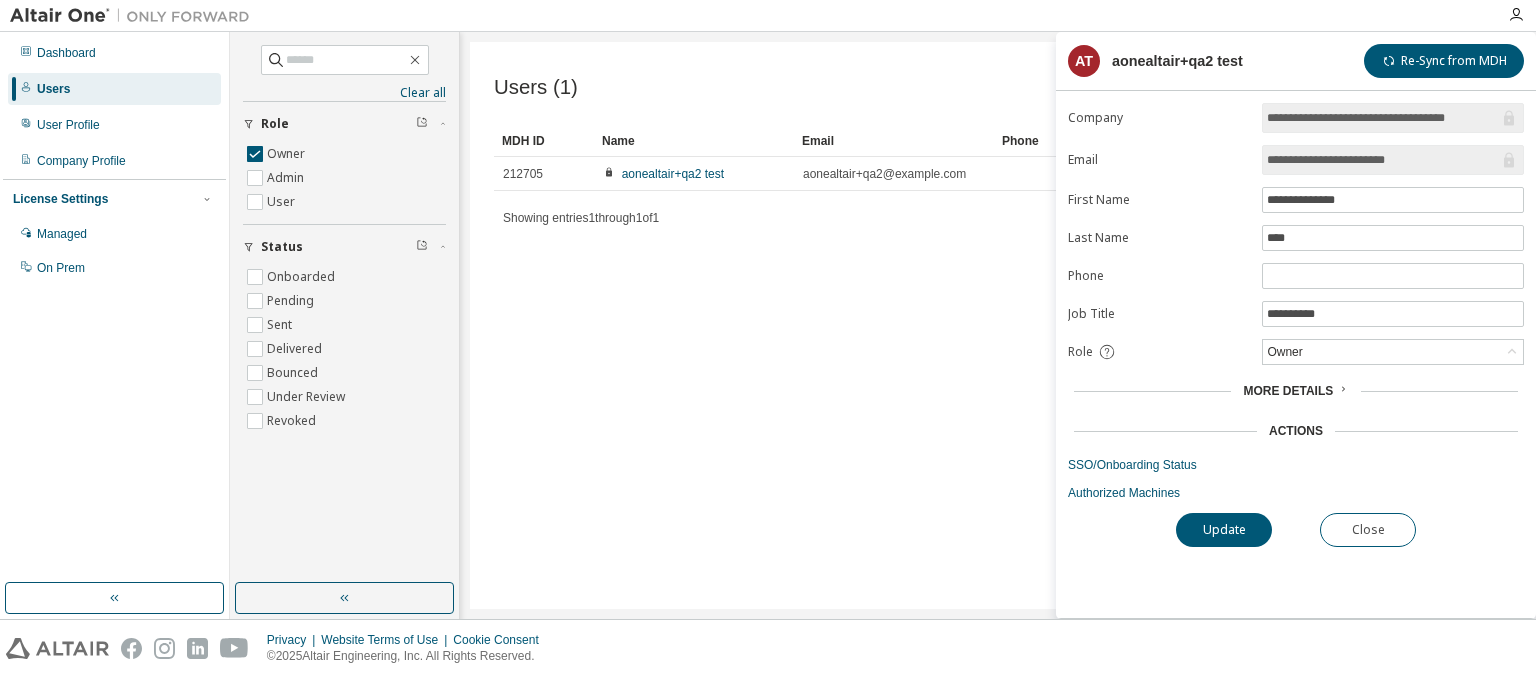 click on "Close" at bounding box center (1368, 530) 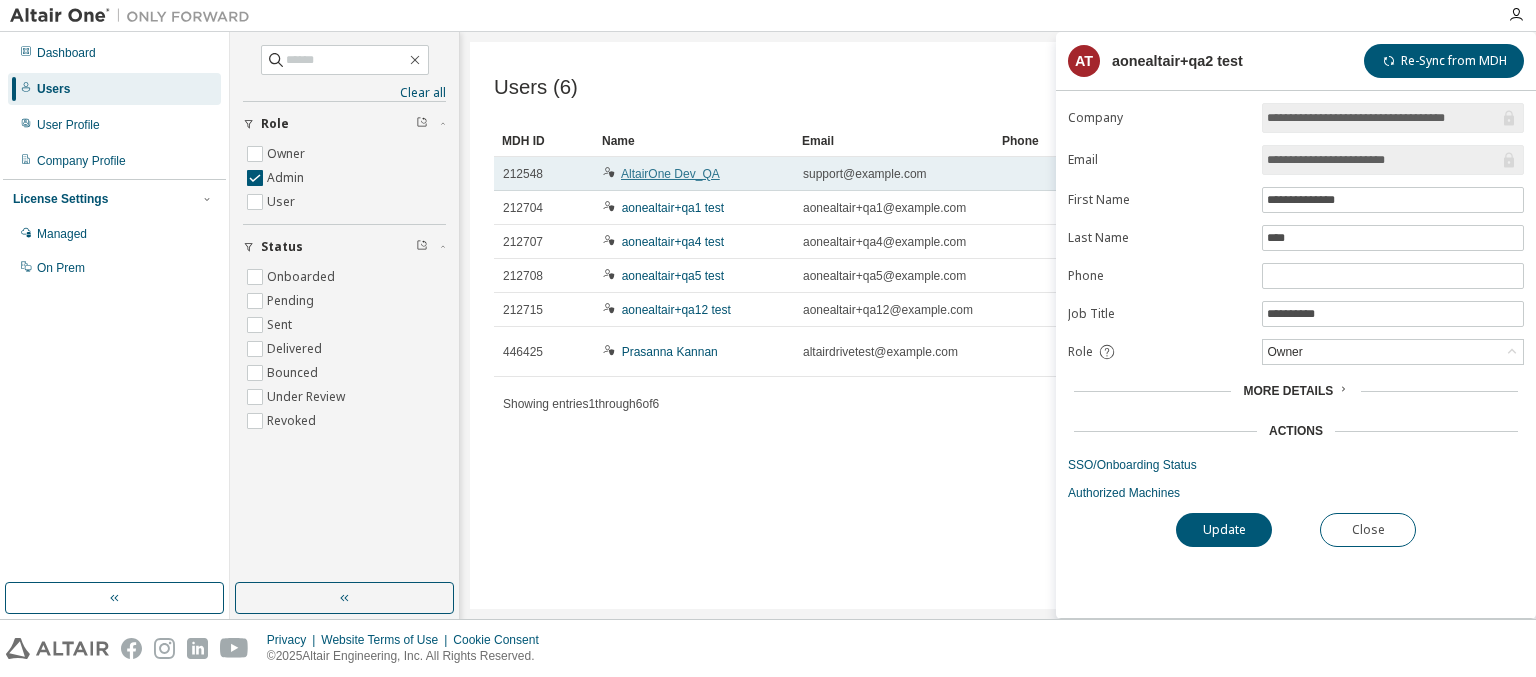 click on "AltairOne Dev_QA" at bounding box center (670, 174) 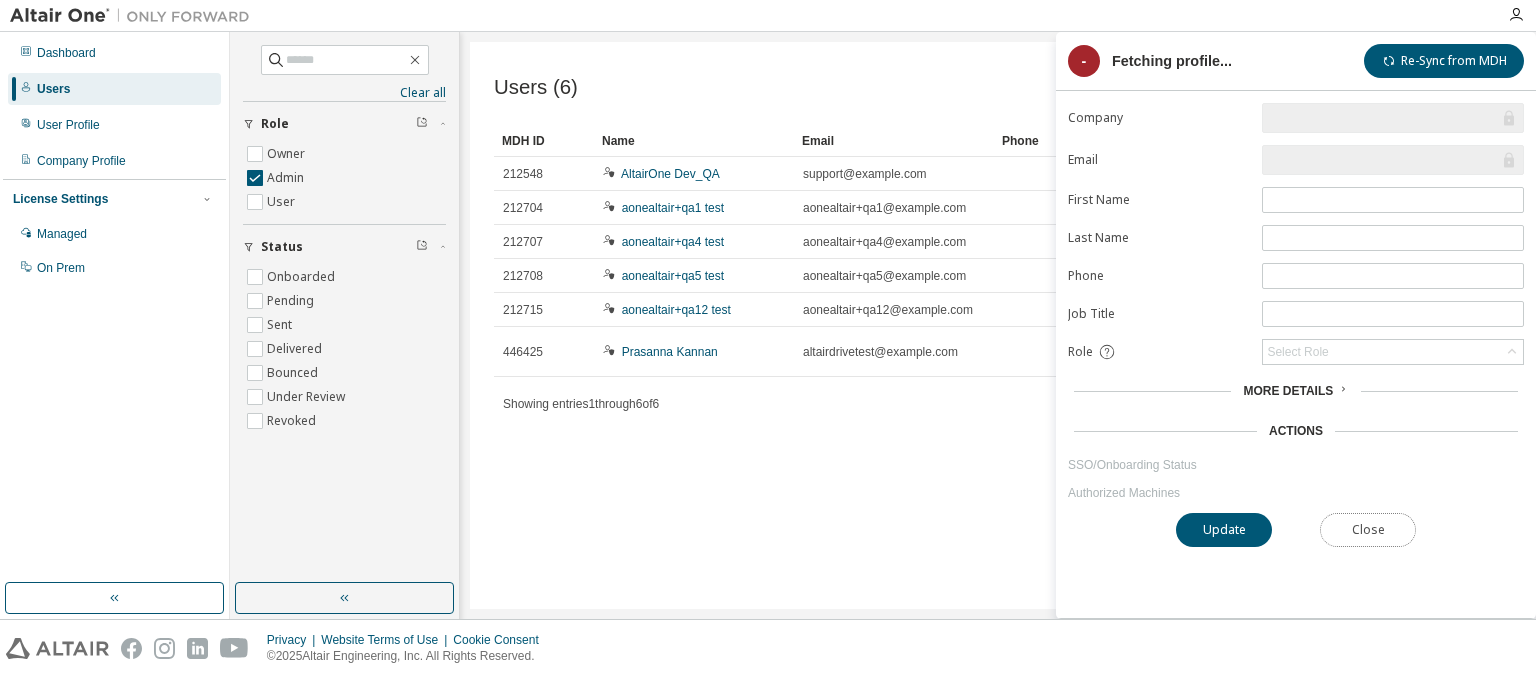 click on "Close" at bounding box center [1368, 530] 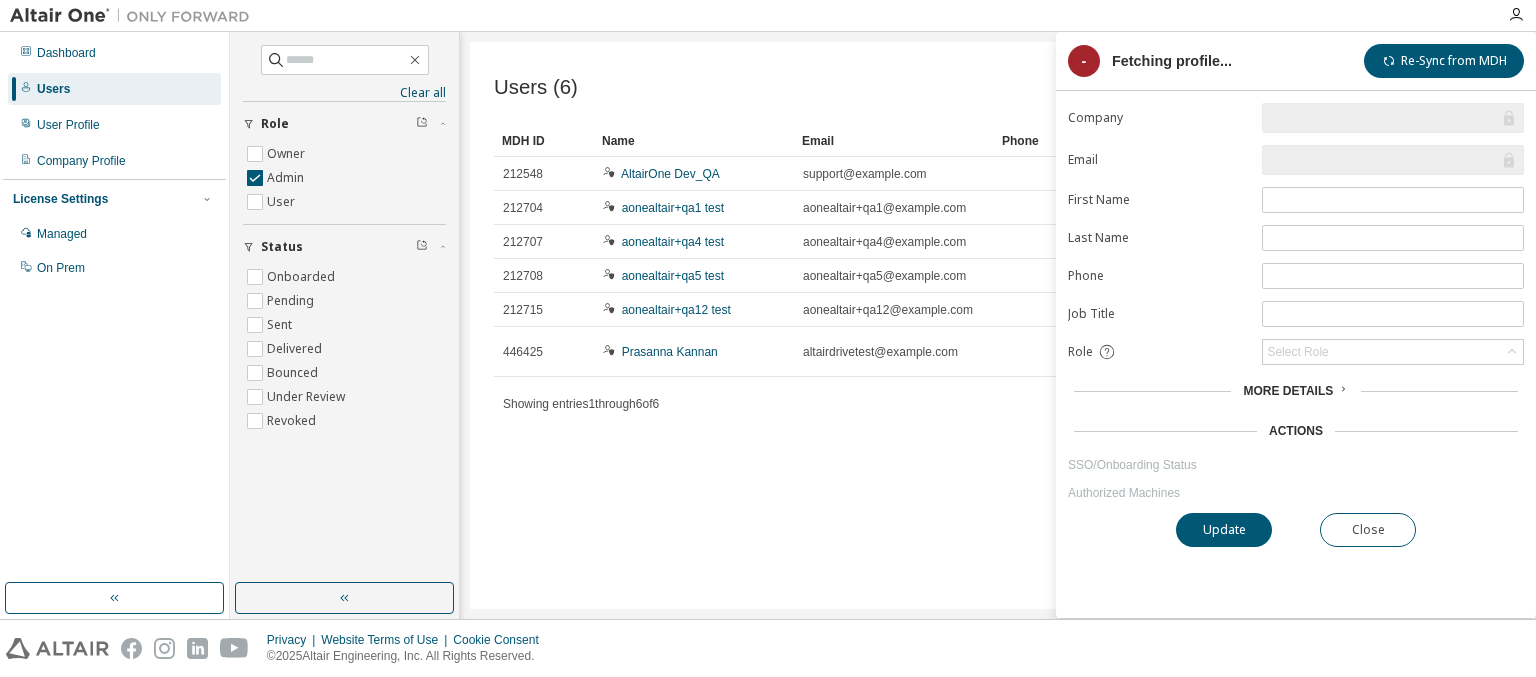 click 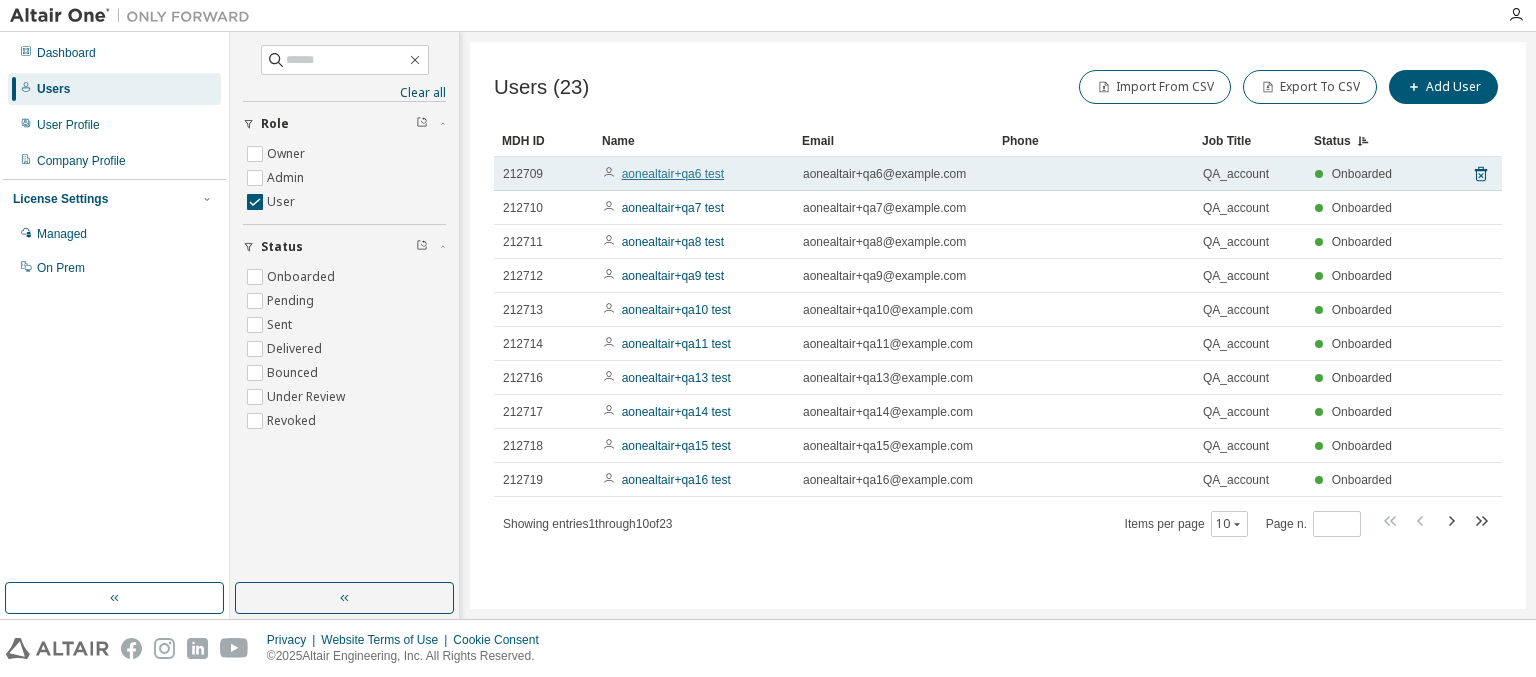 click on "aonealtair+qa6 test" at bounding box center [673, 174] 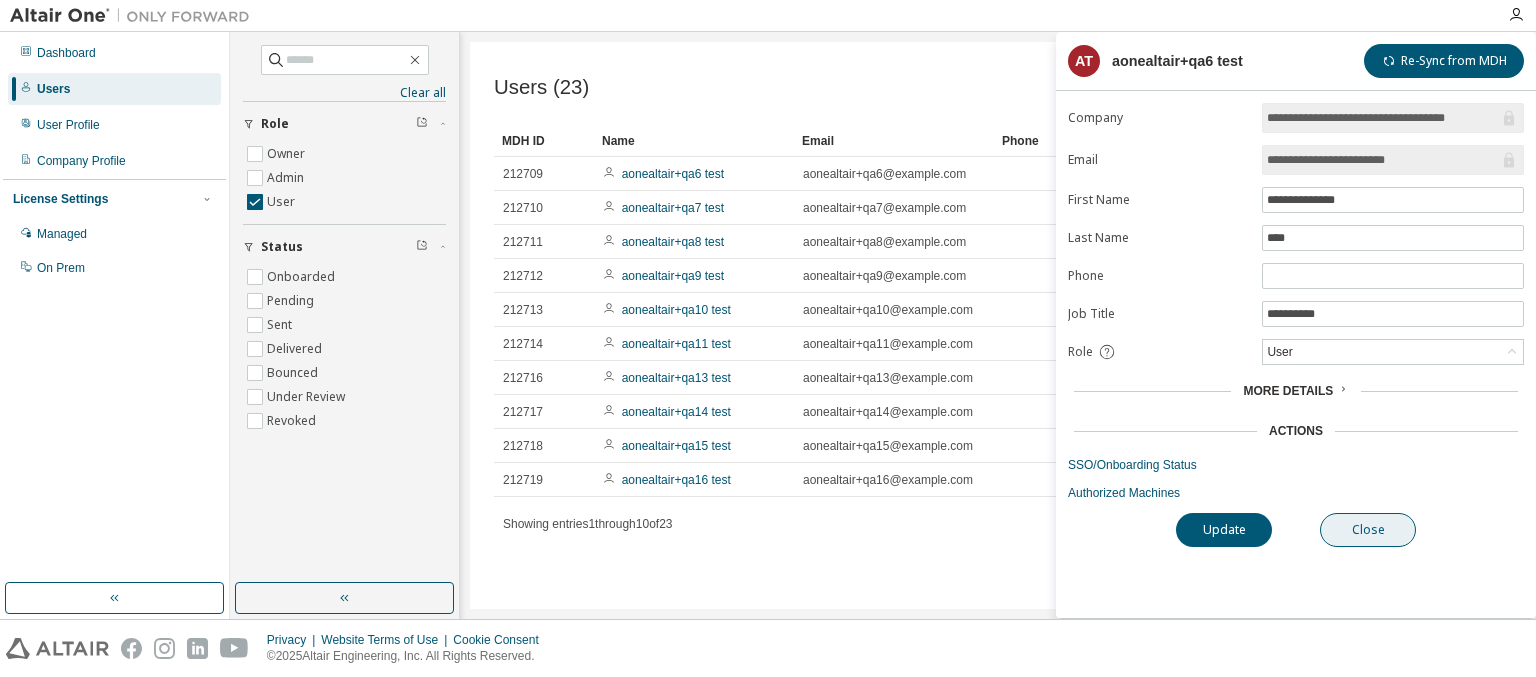 click on "Close" at bounding box center (1368, 530) 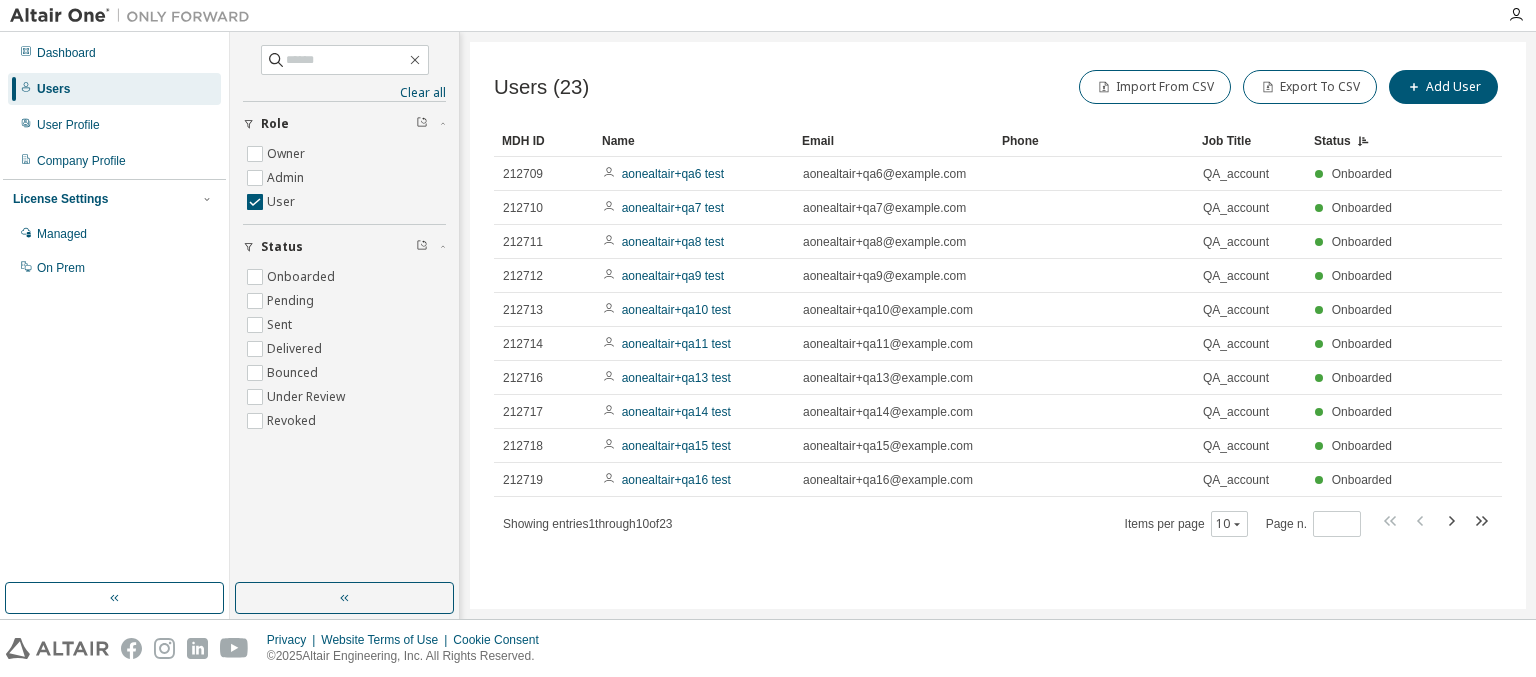 click 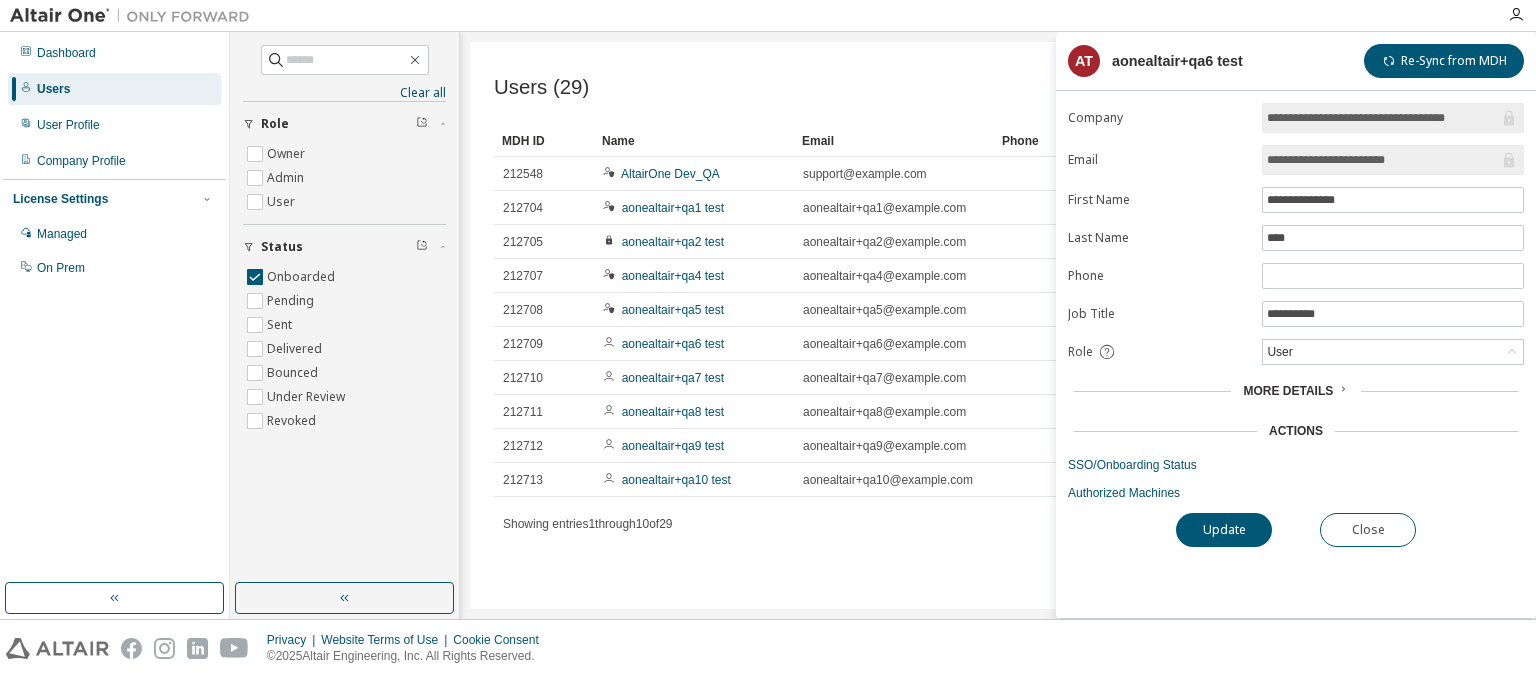 click 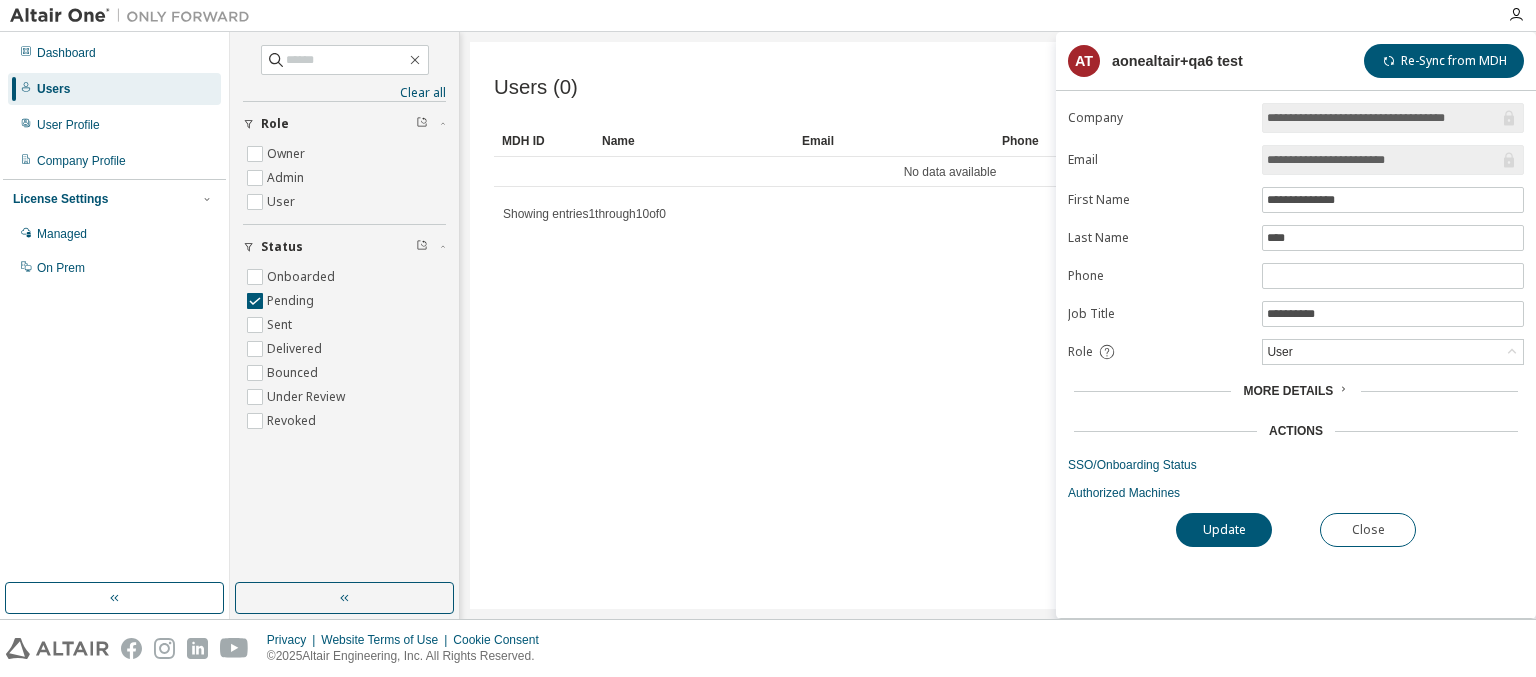 click 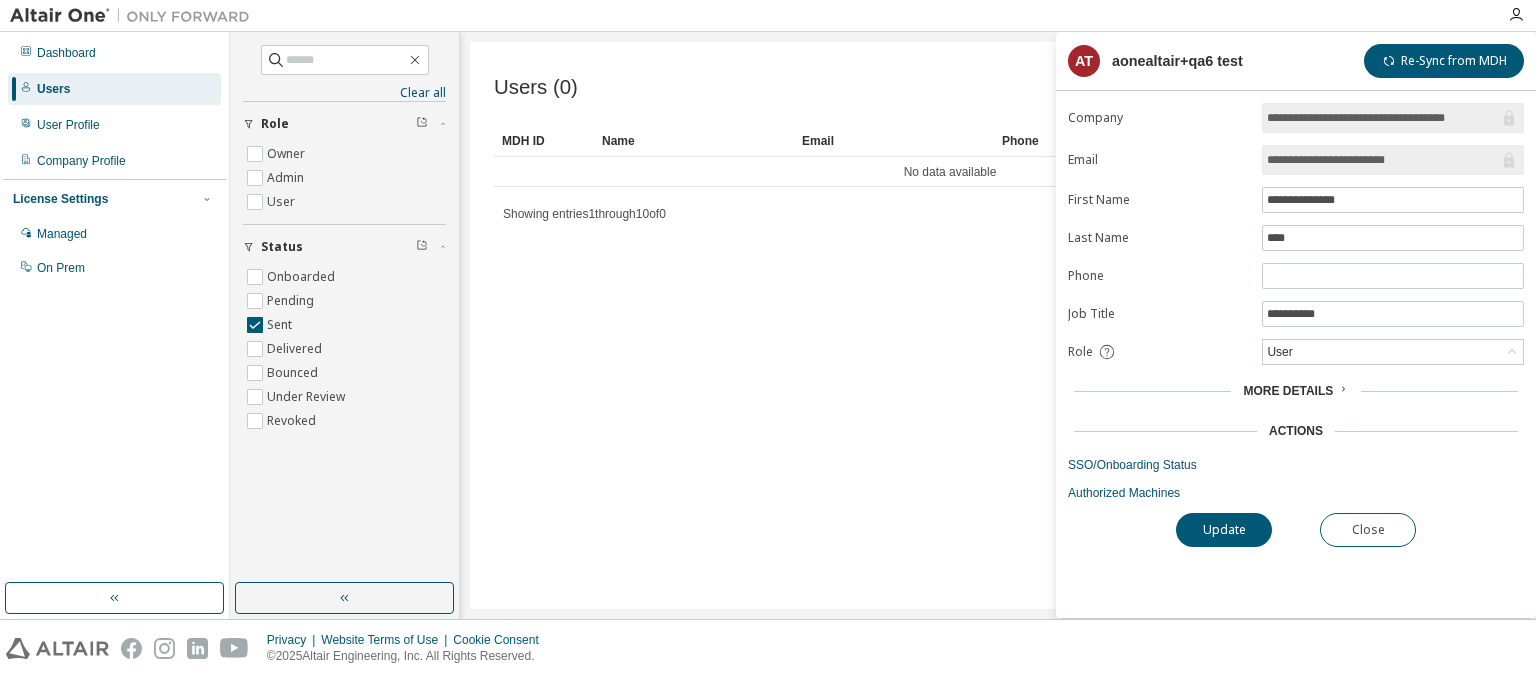 click 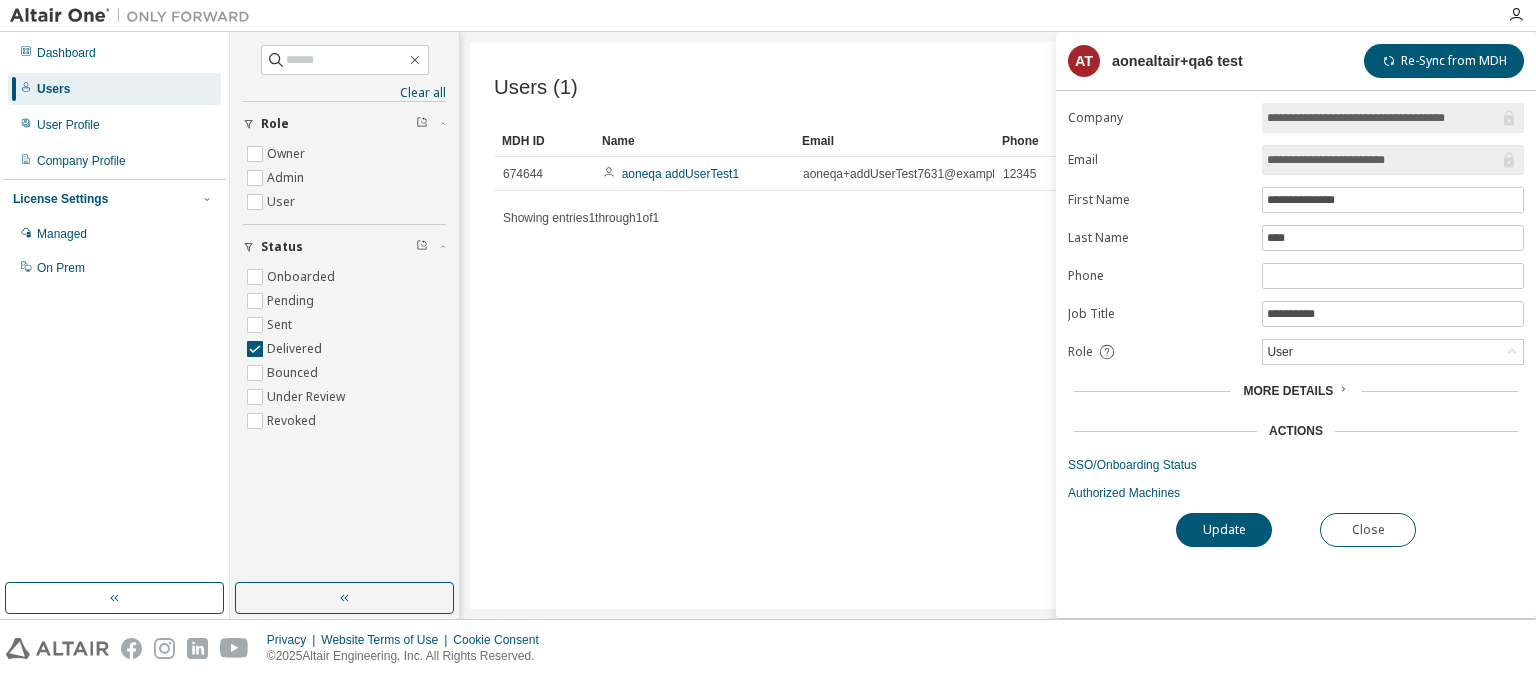 click 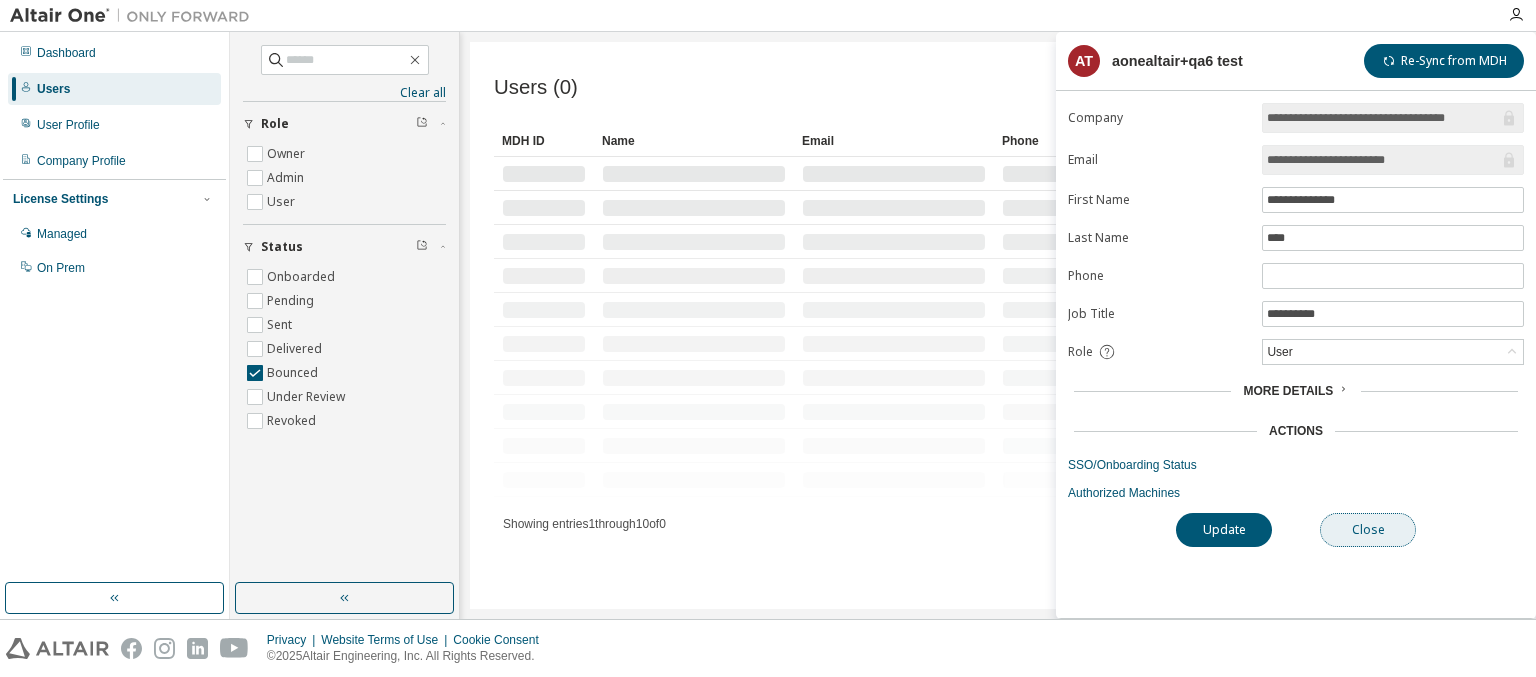click on "Close" at bounding box center (1368, 530) 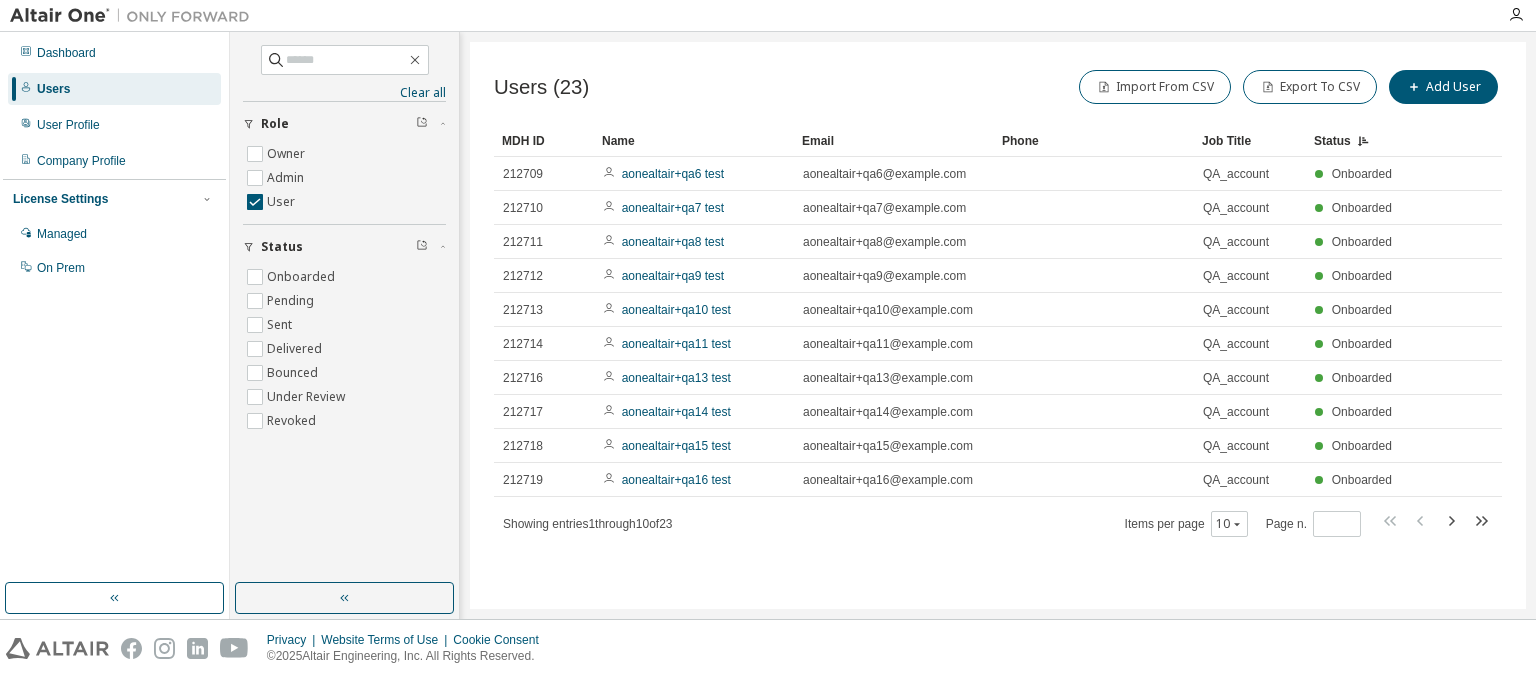 click 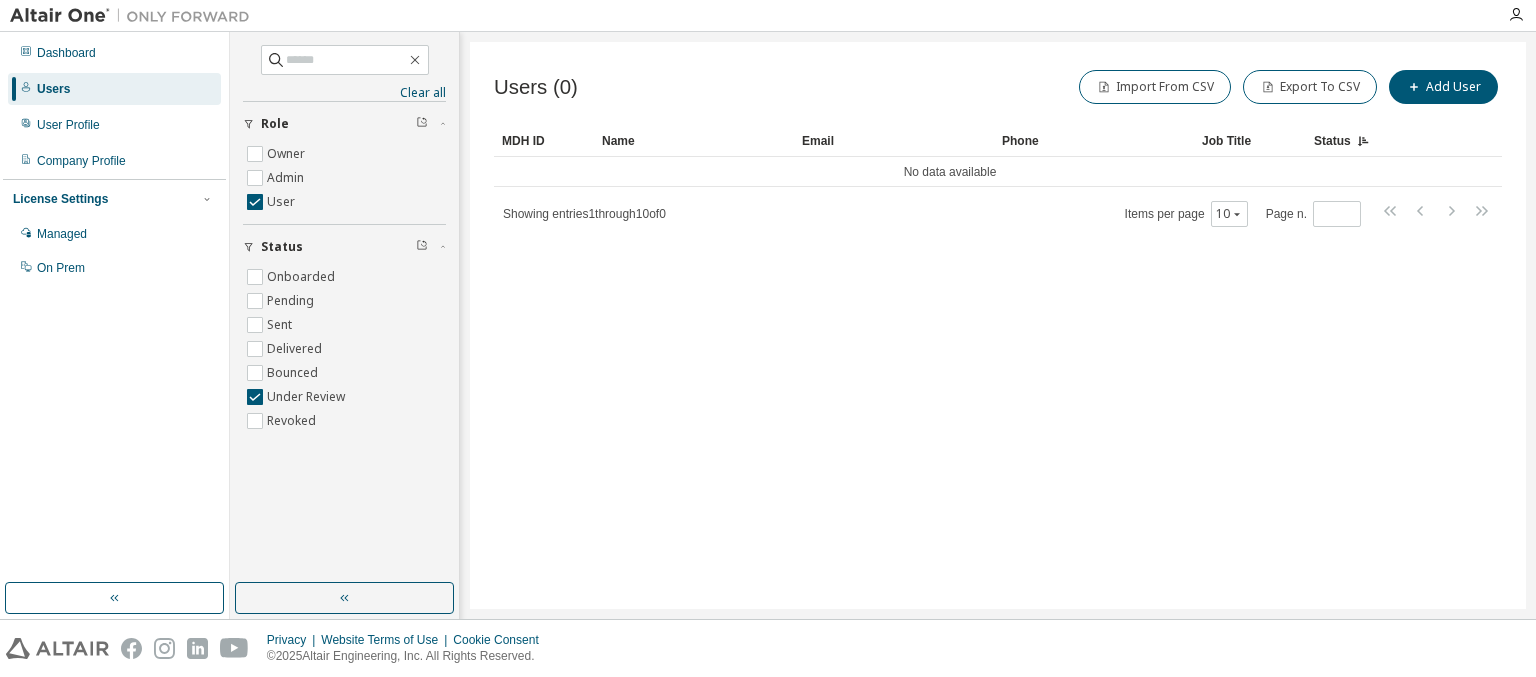 click 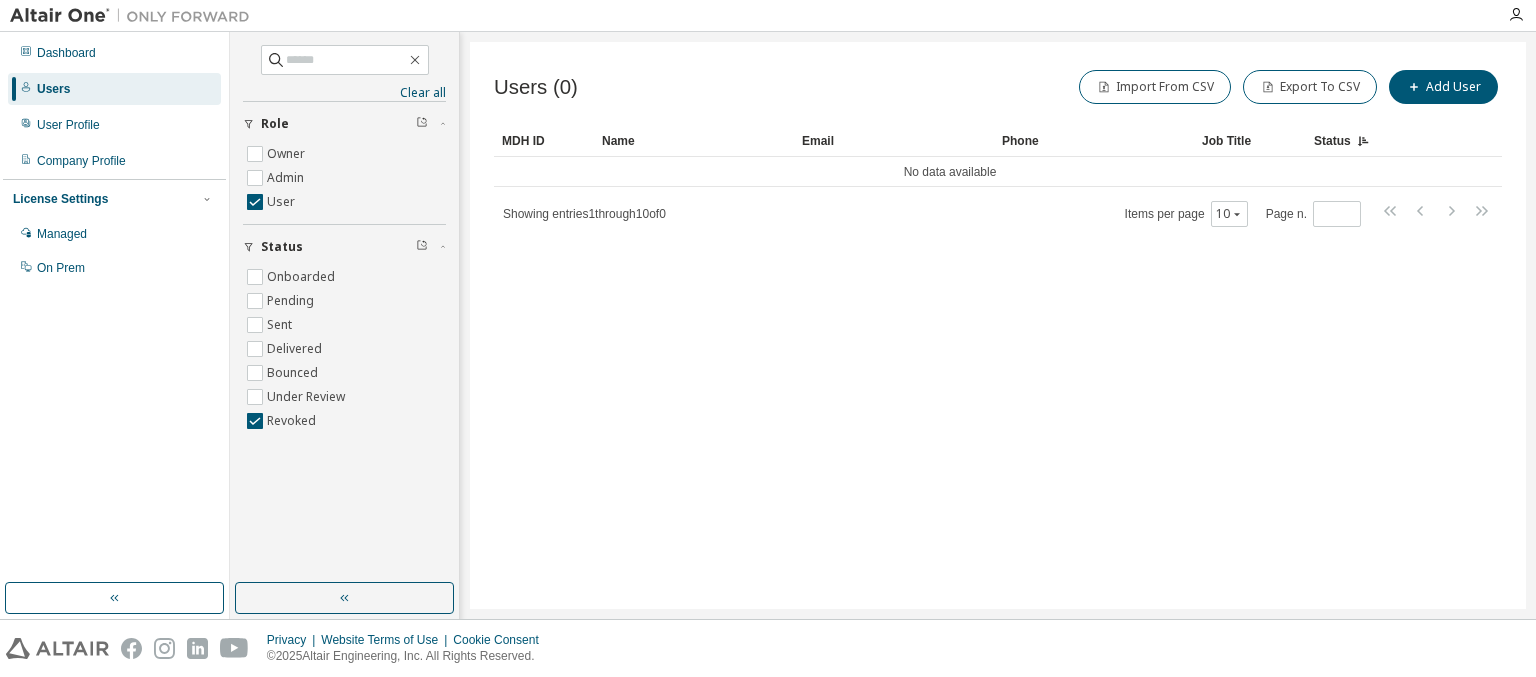 click 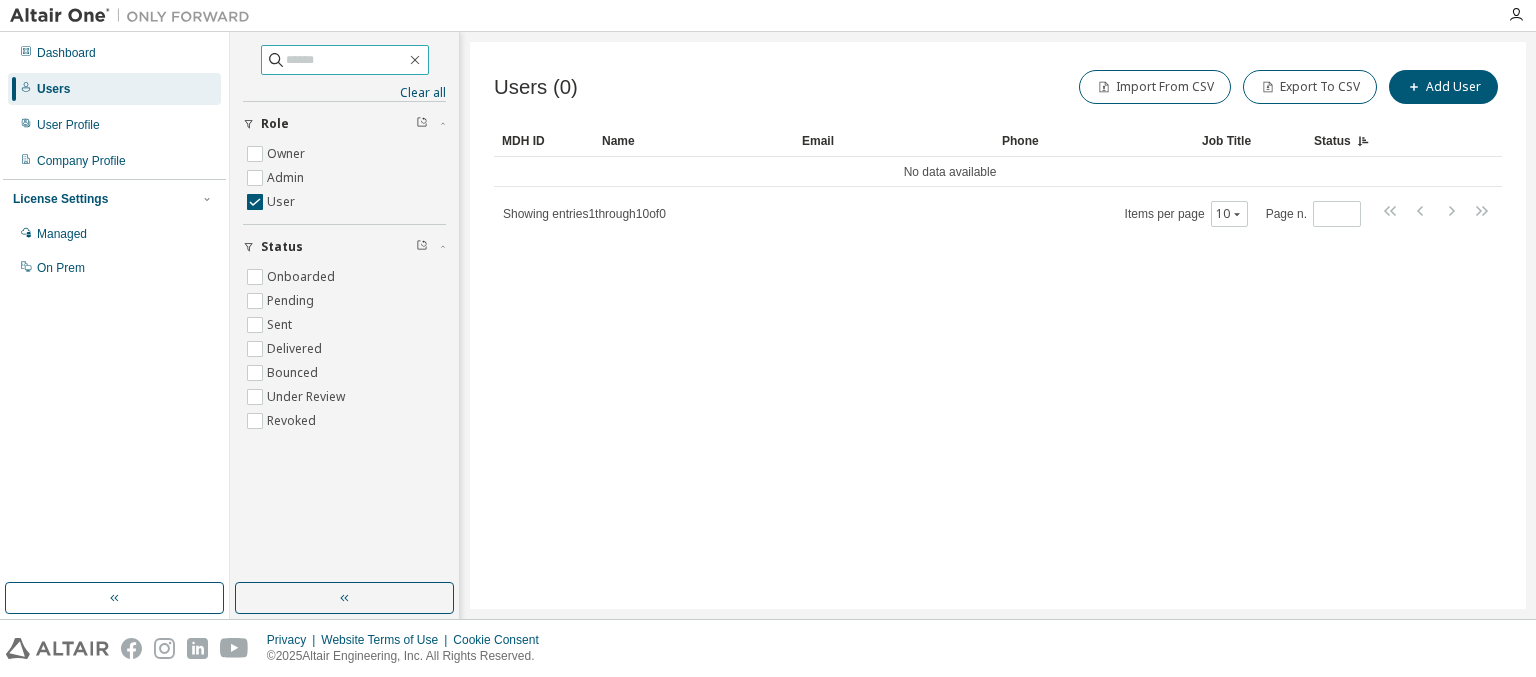 click at bounding box center [346, 60] 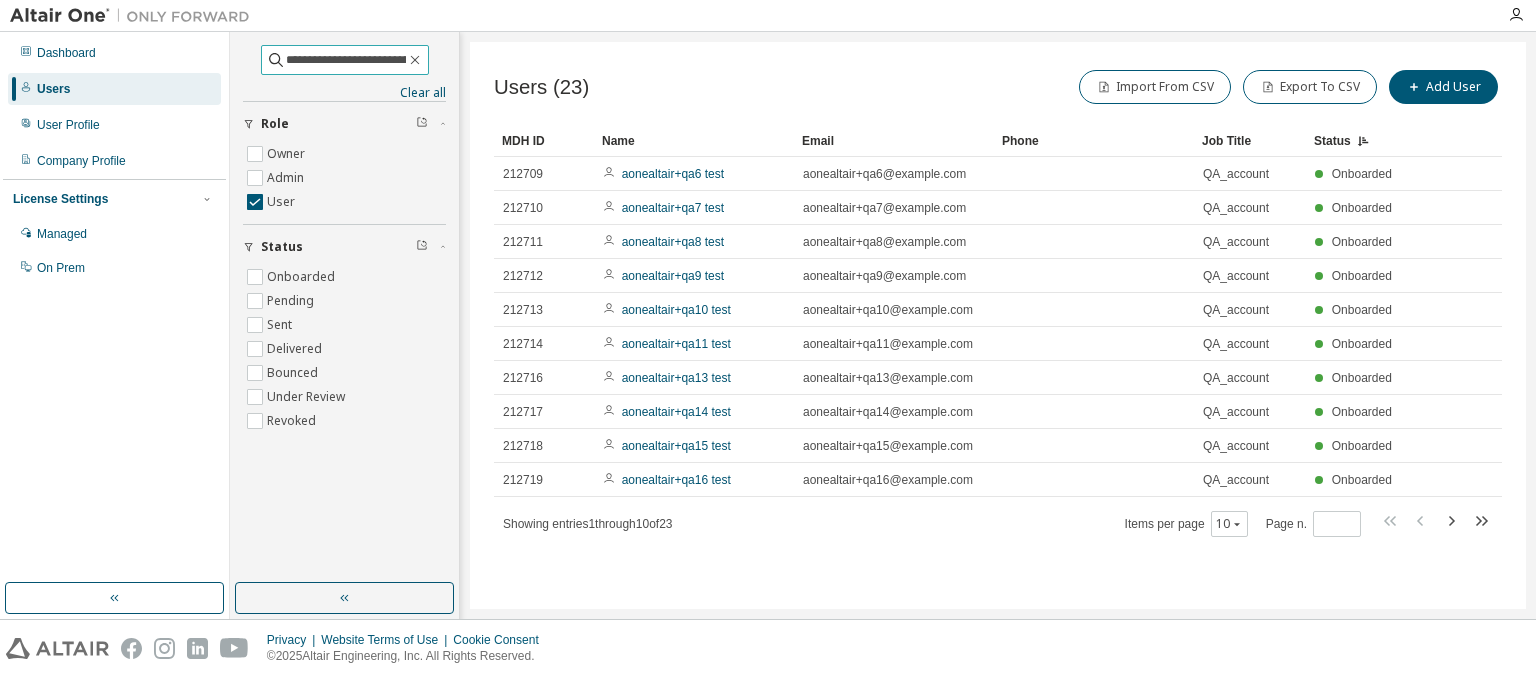scroll, scrollTop: 0, scrollLeft: 78, axis: horizontal 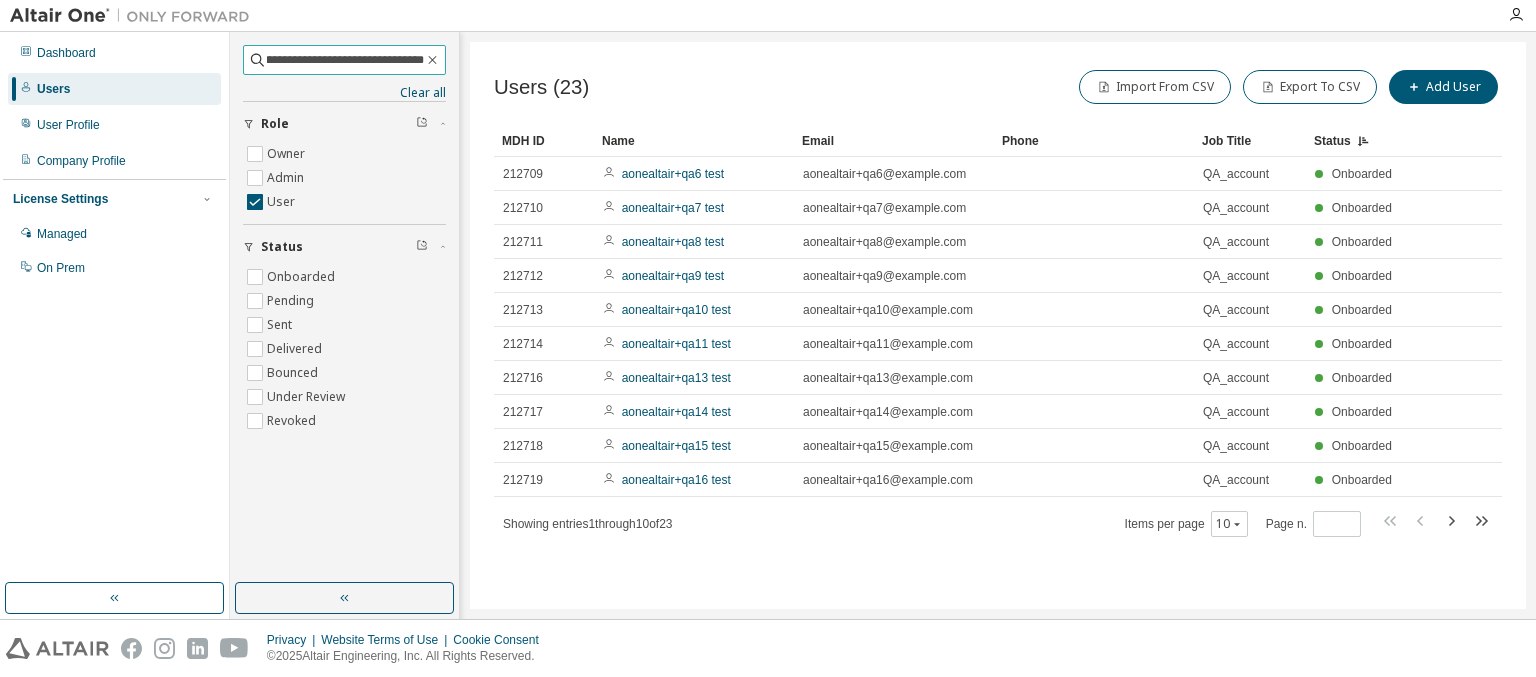 type on "**********" 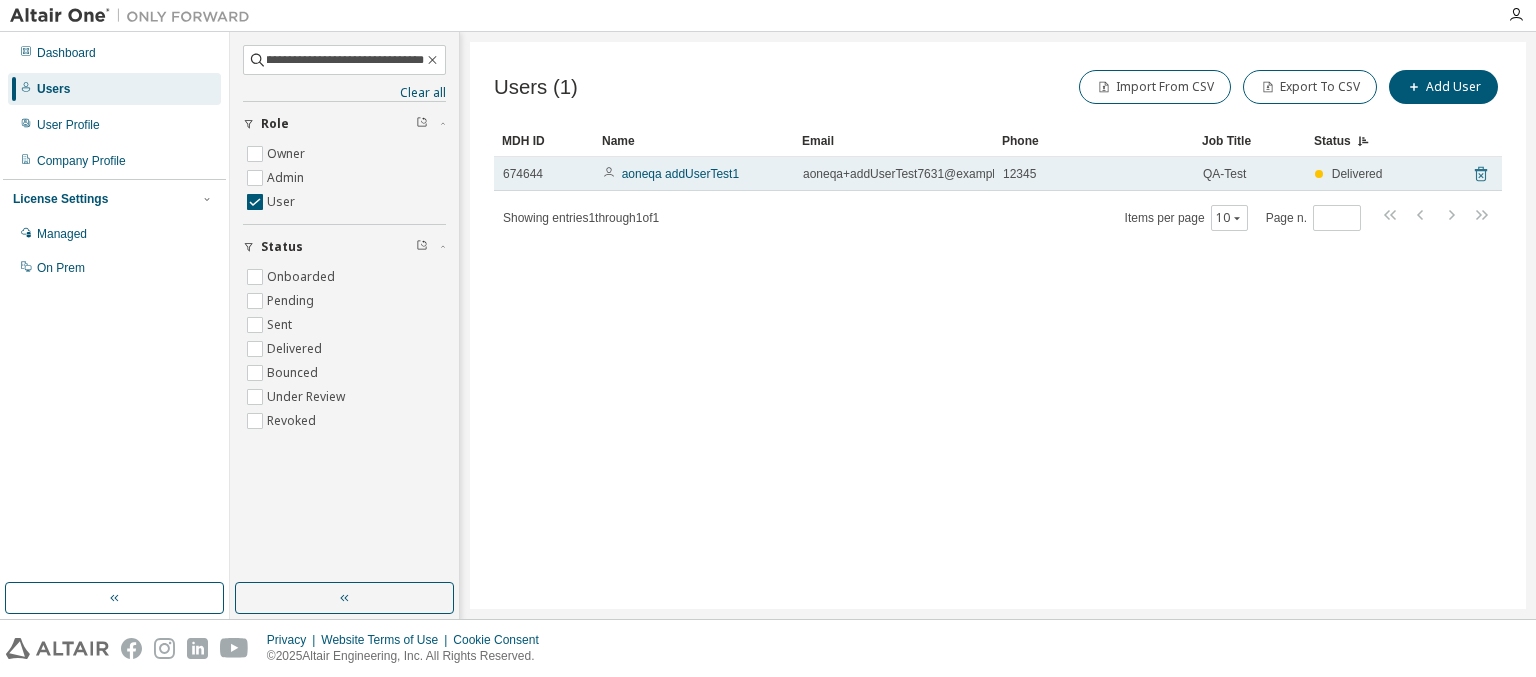 click 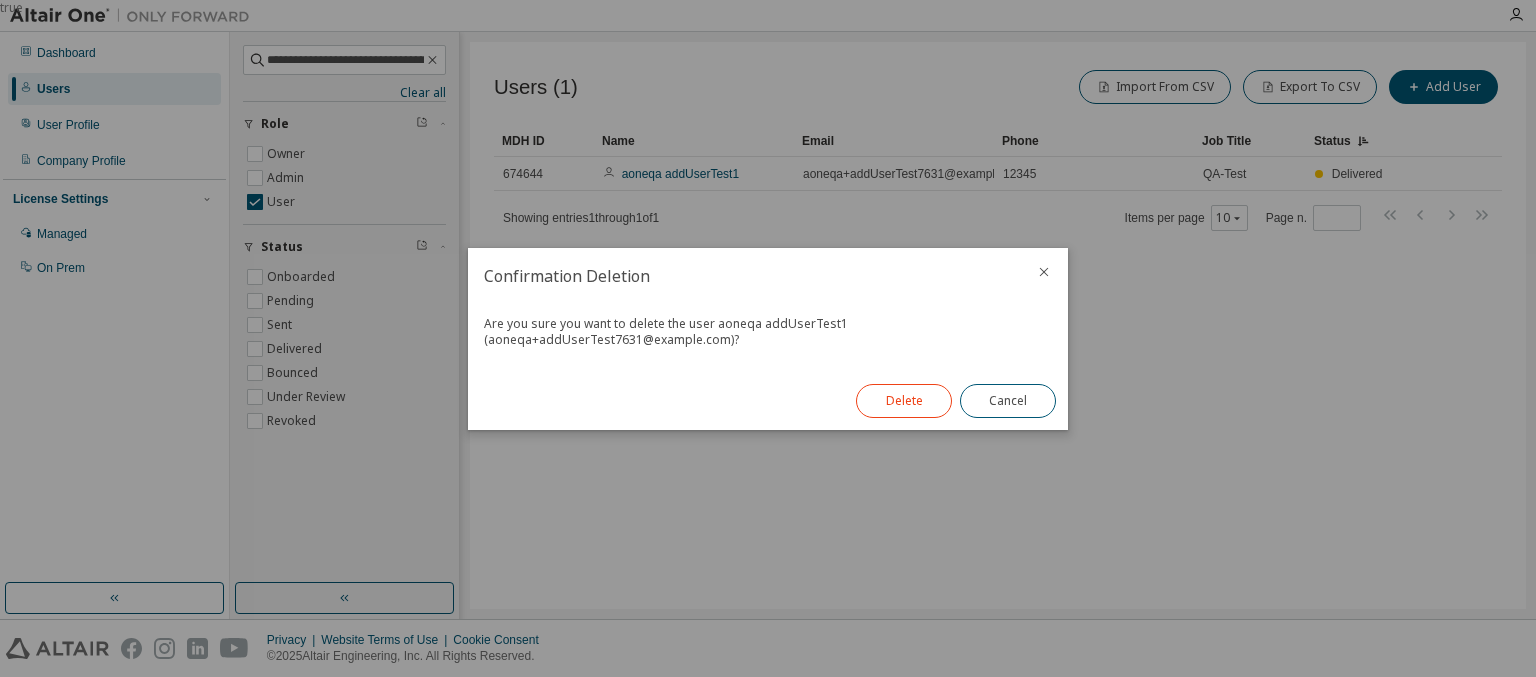 click on "Delete" at bounding box center [904, 401] 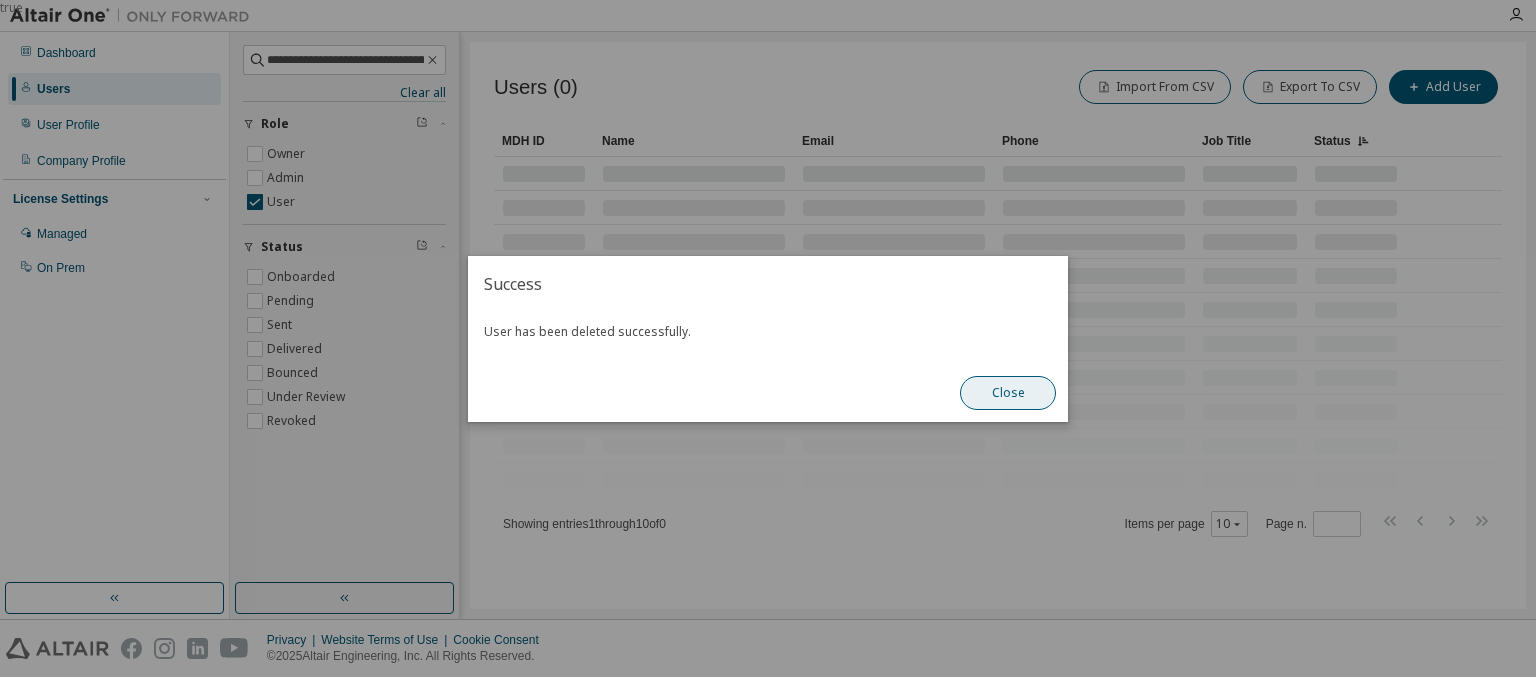 click on "Close" at bounding box center [1008, 393] 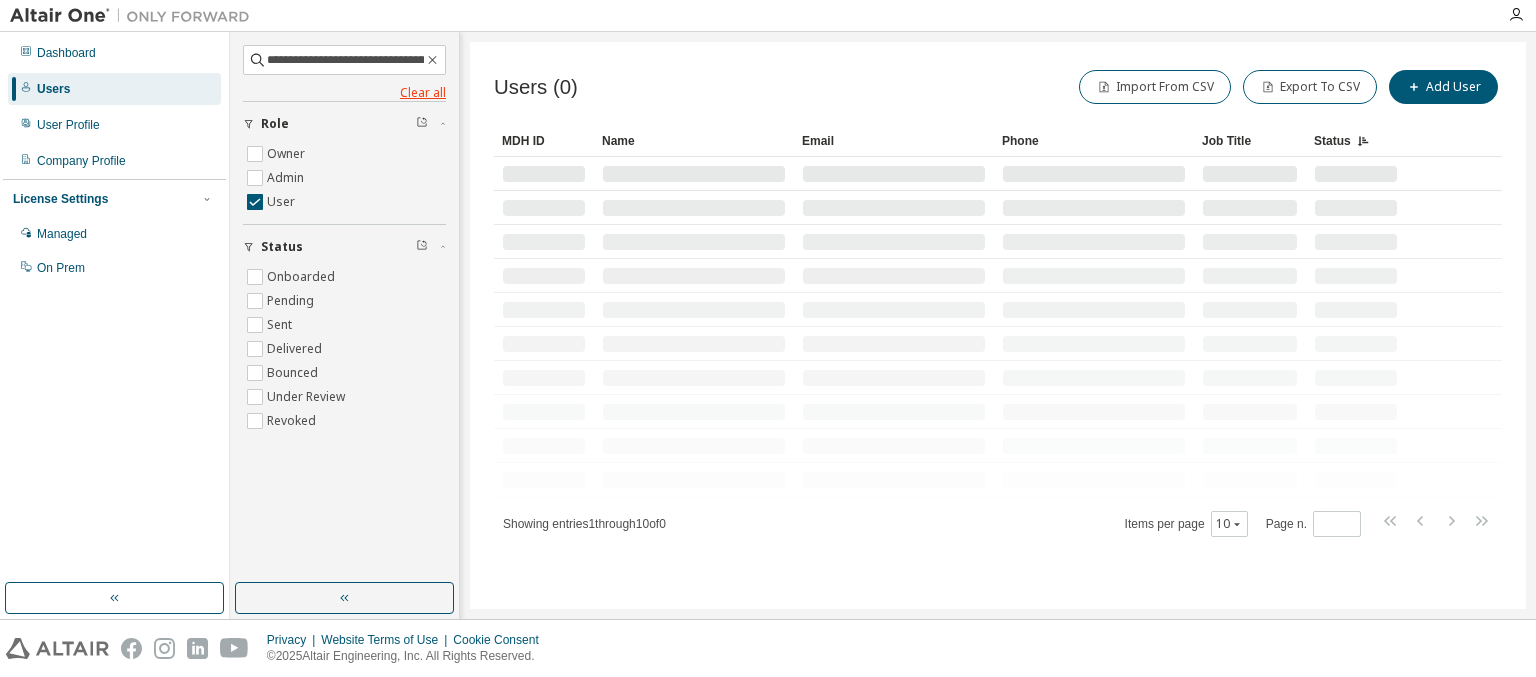 click on "Clear all" at bounding box center (344, 93) 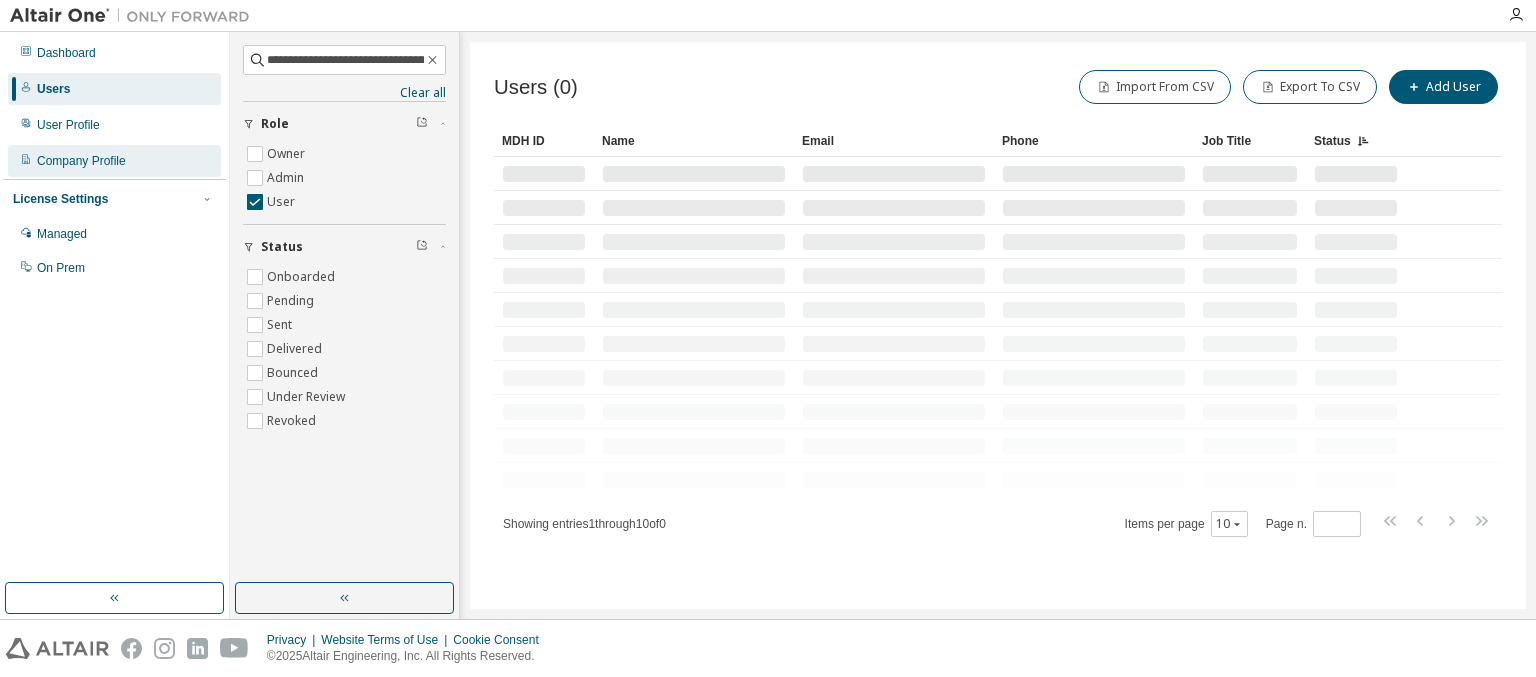click on "Company Profile" at bounding box center (81, 161) 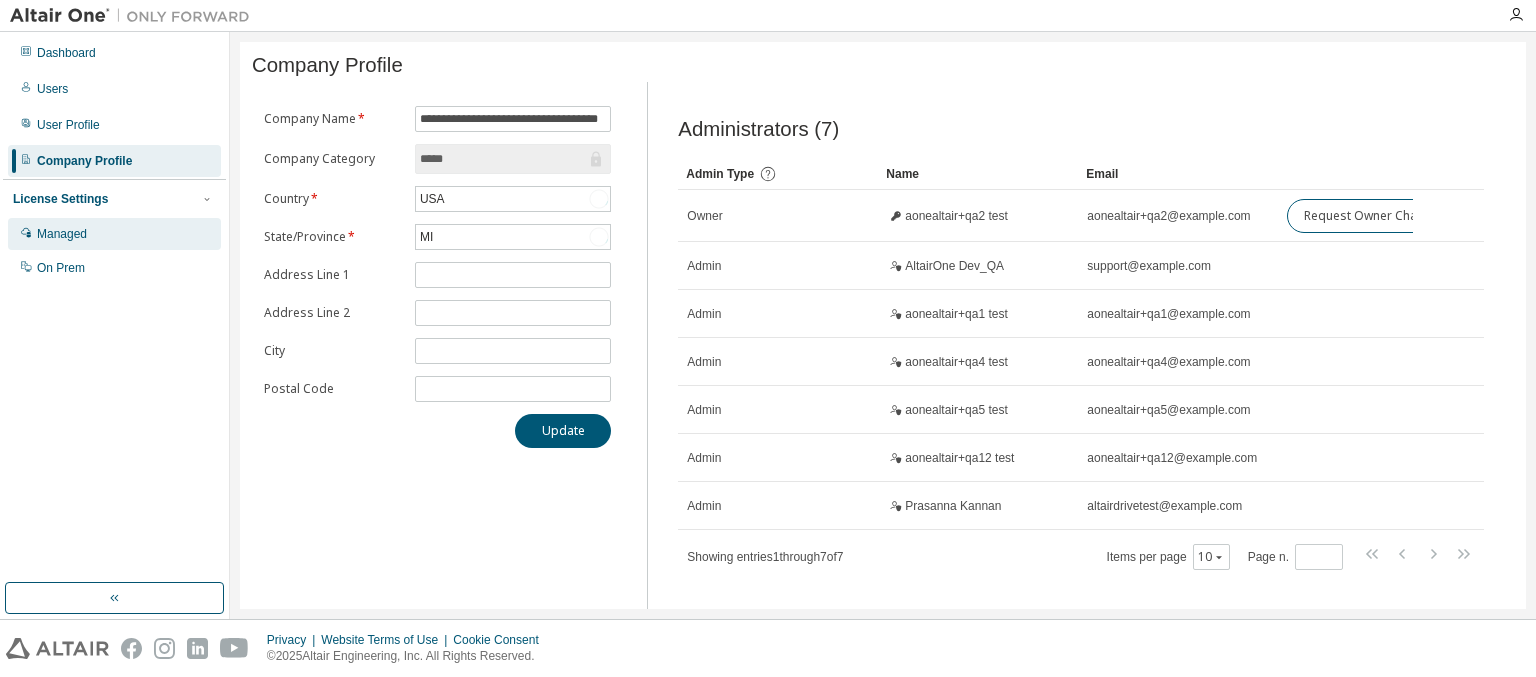 click on "Managed" at bounding box center [62, 234] 